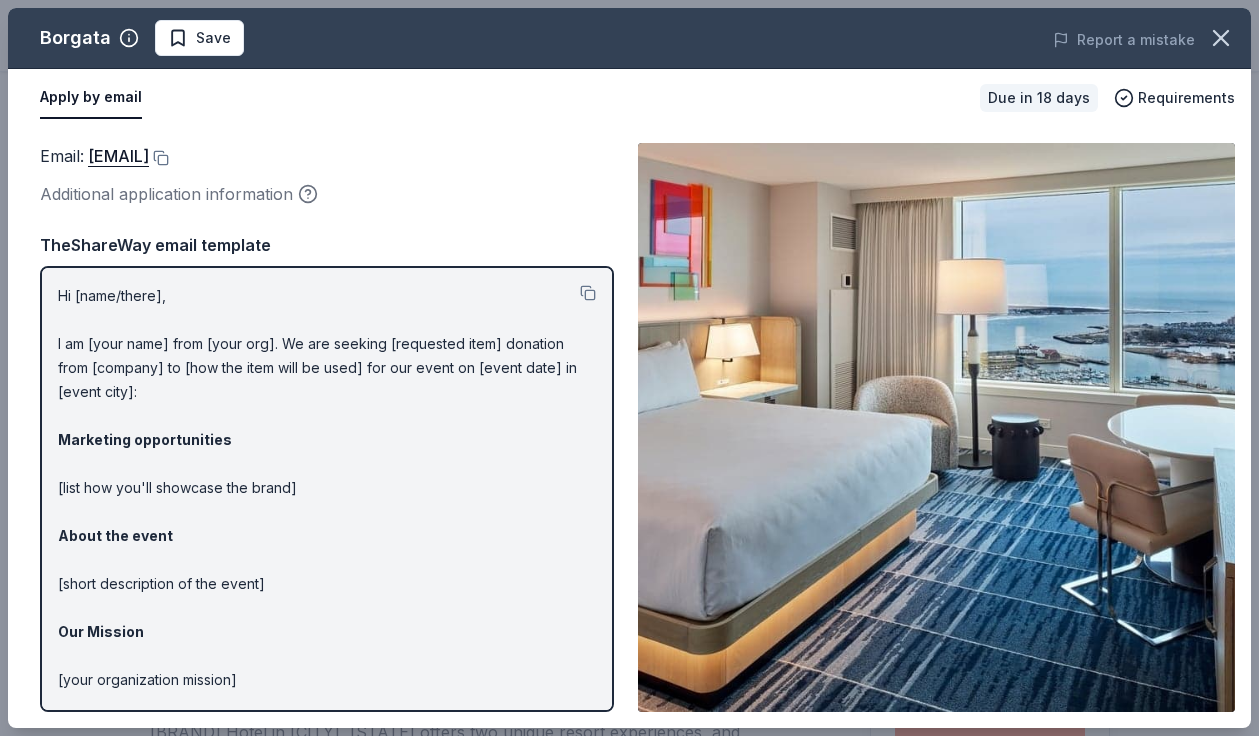 scroll, scrollTop: 440, scrollLeft: 0, axis: vertical 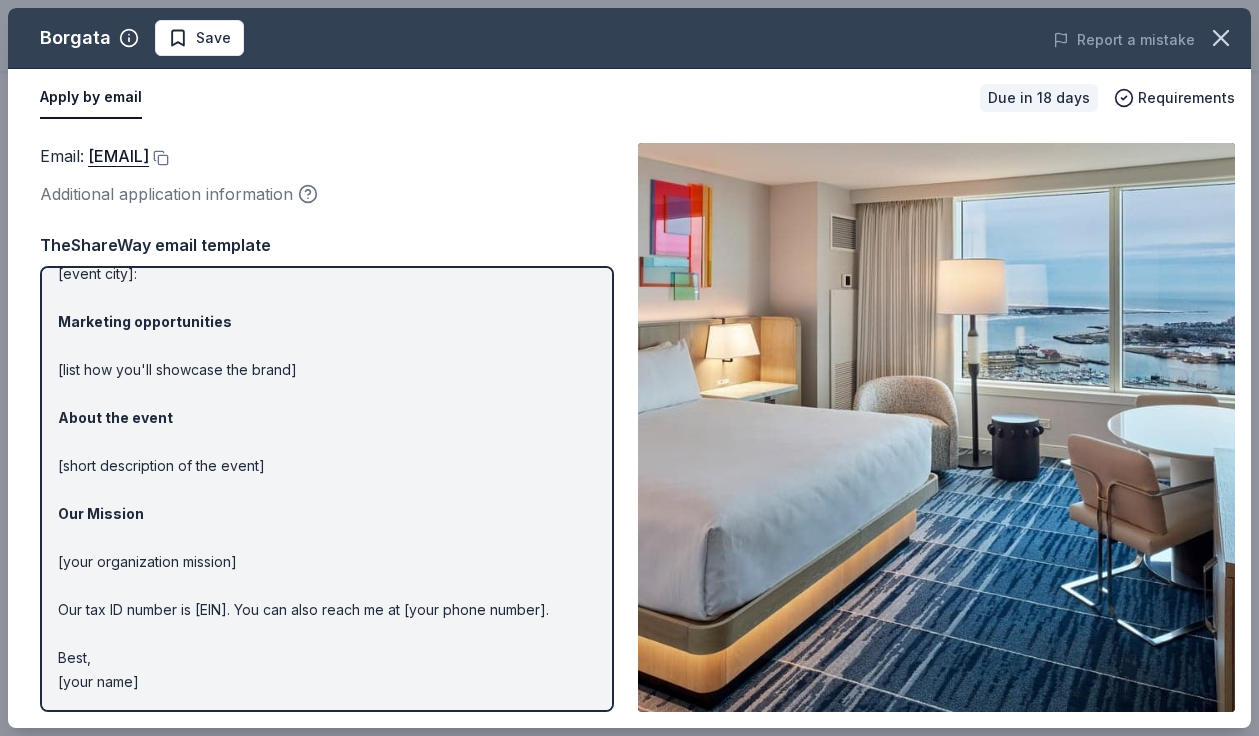 click at bounding box center (936, 427) 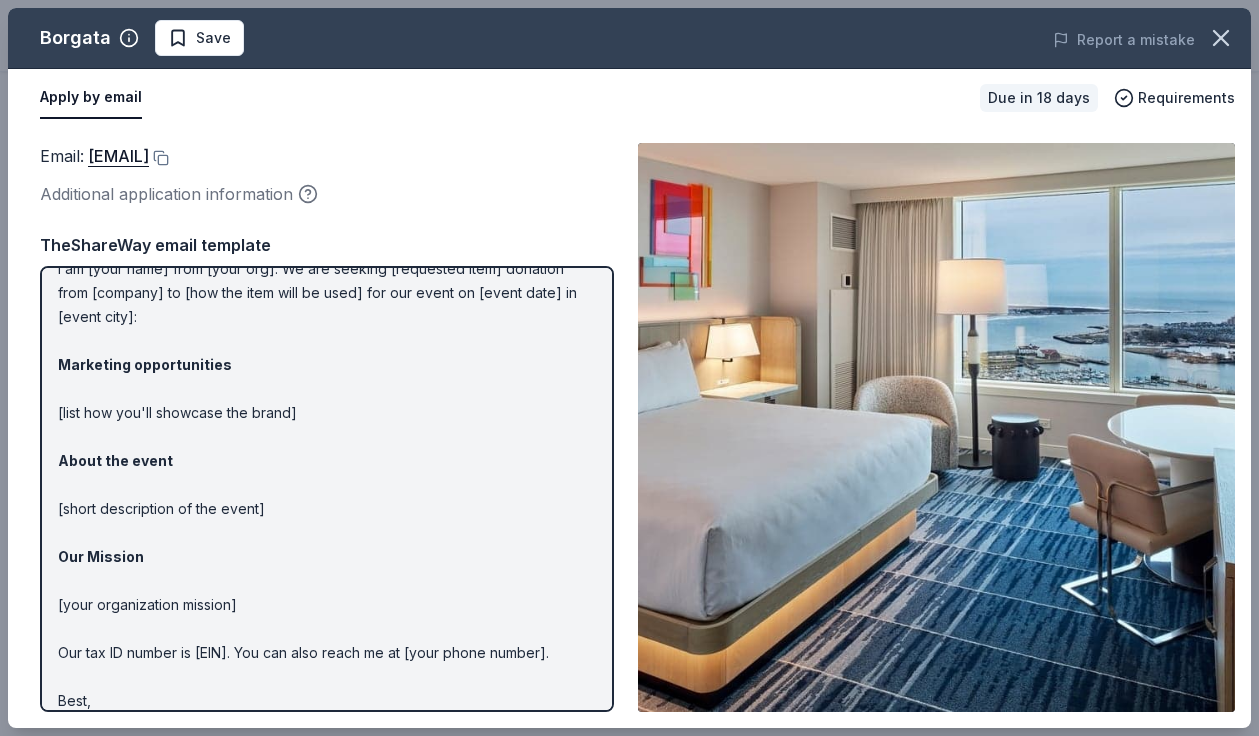 scroll, scrollTop: 142, scrollLeft: 0, axis: vertical 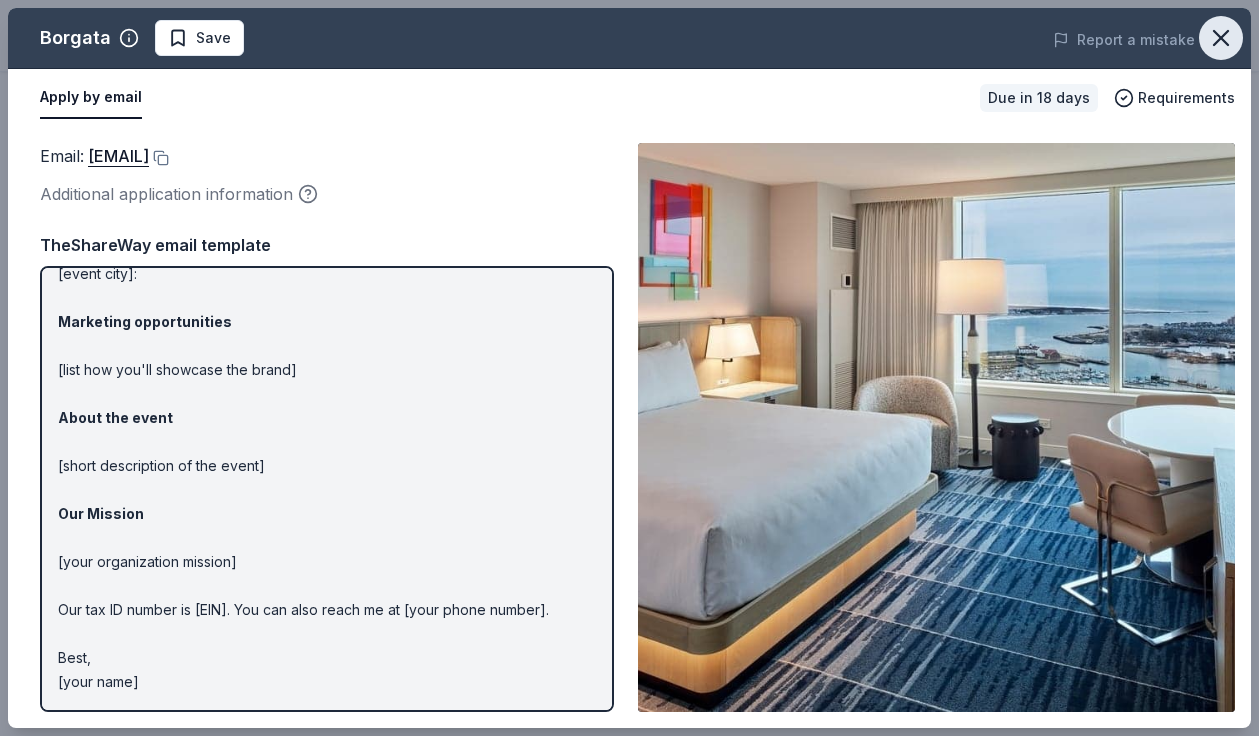 click 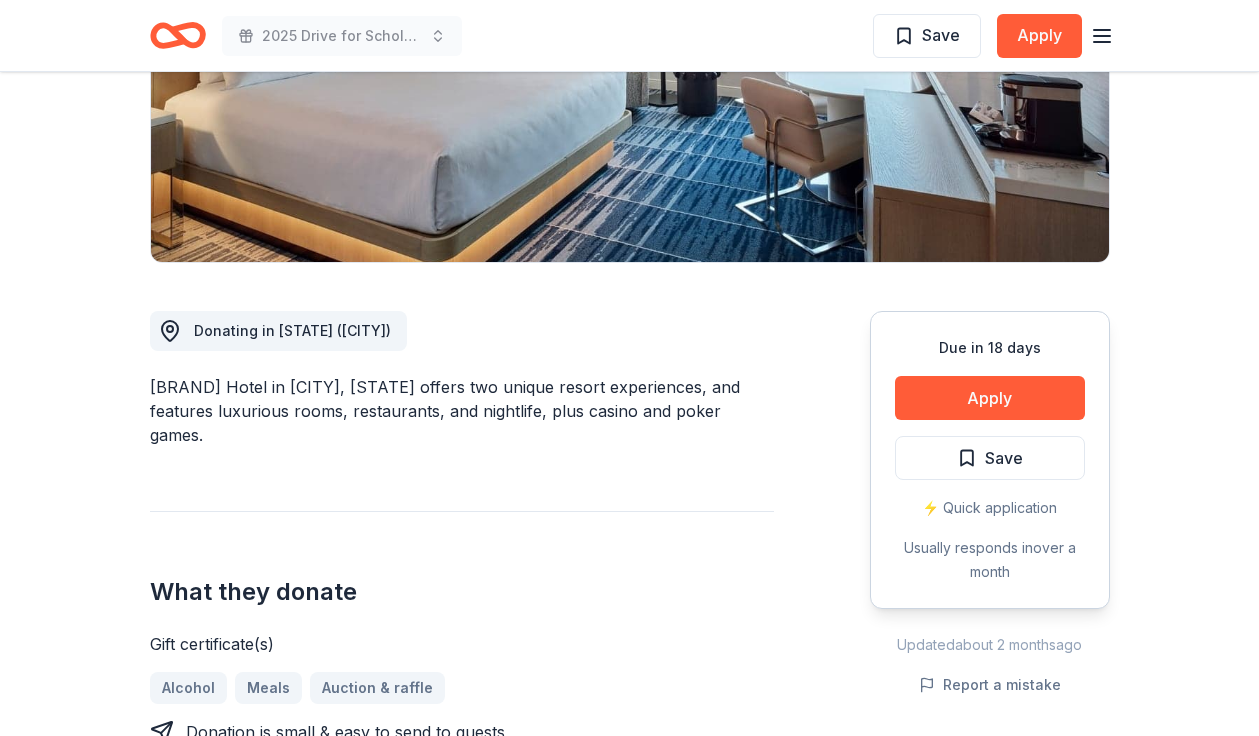 scroll, scrollTop: 0, scrollLeft: 0, axis: both 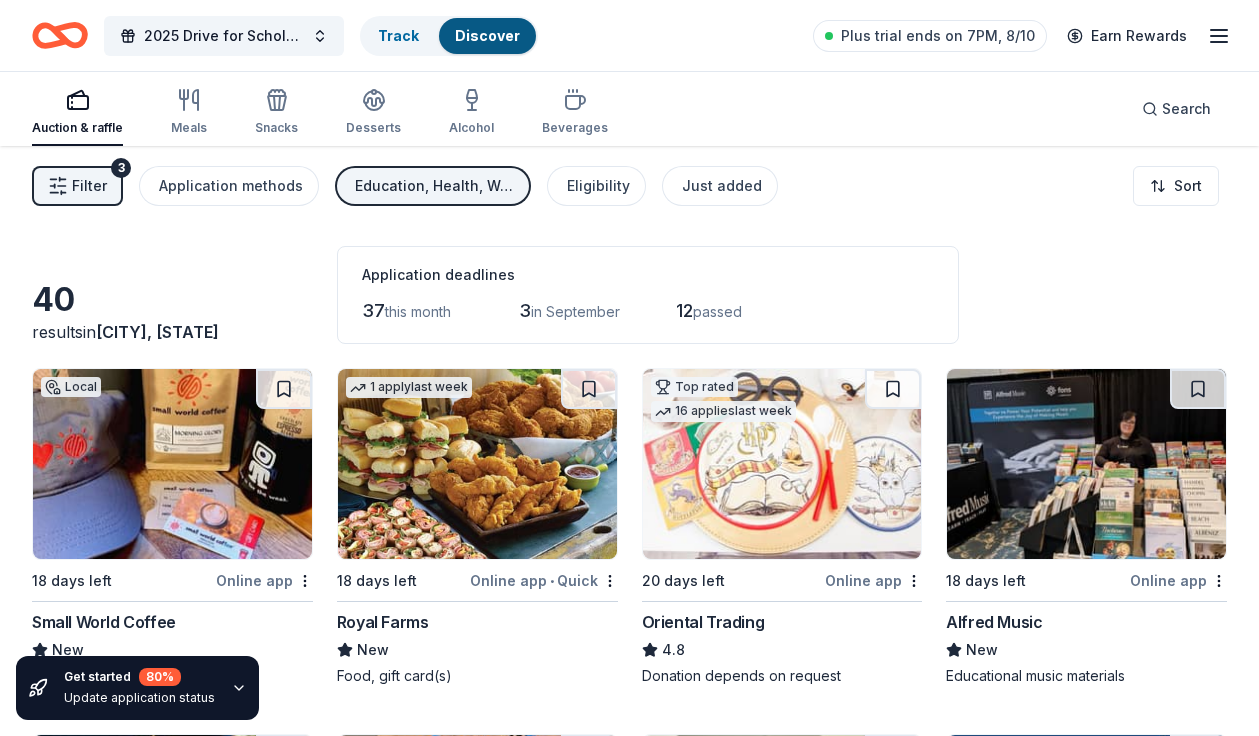 click on "Education, Health, Wellness & Fitness" at bounding box center (435, 186) 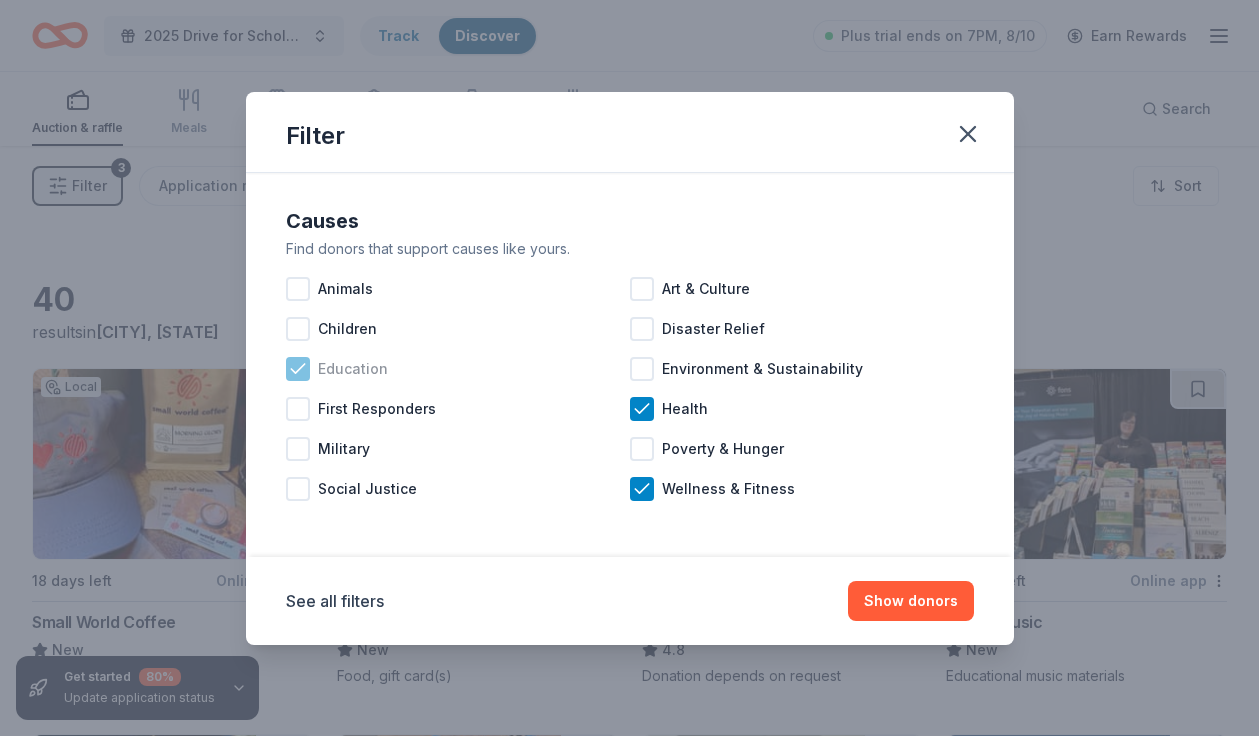 click 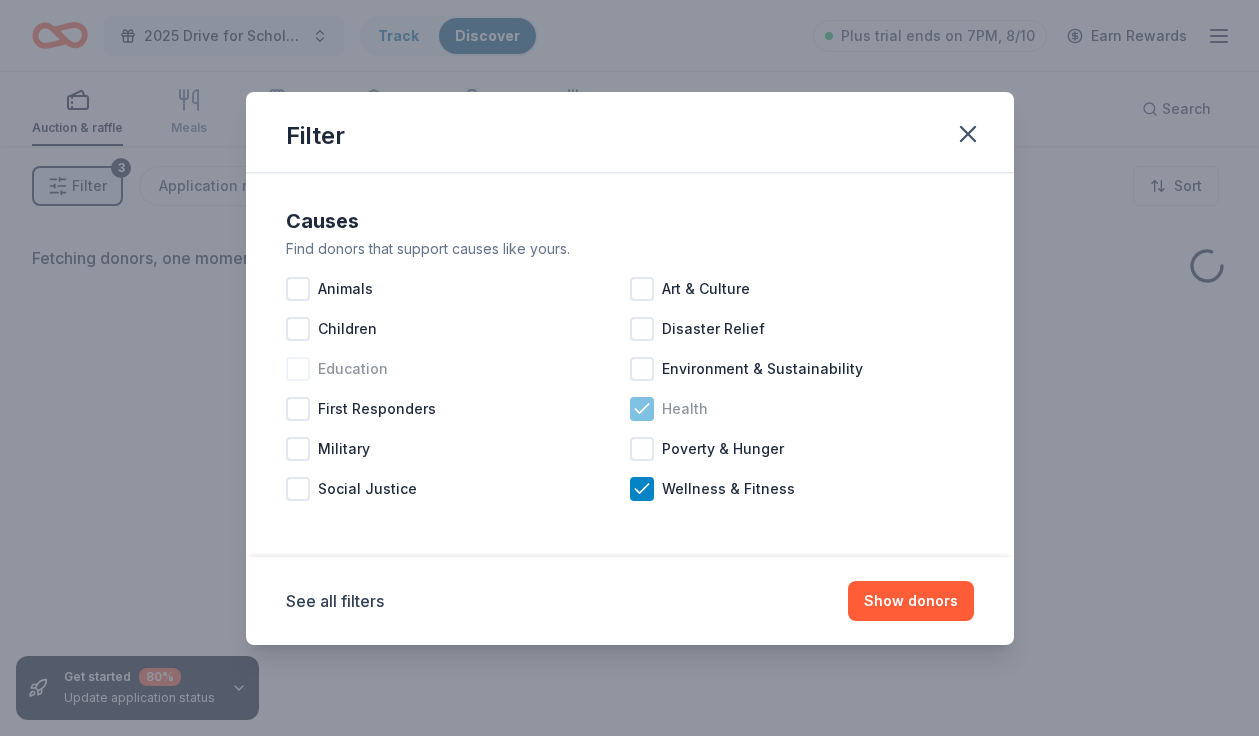 click 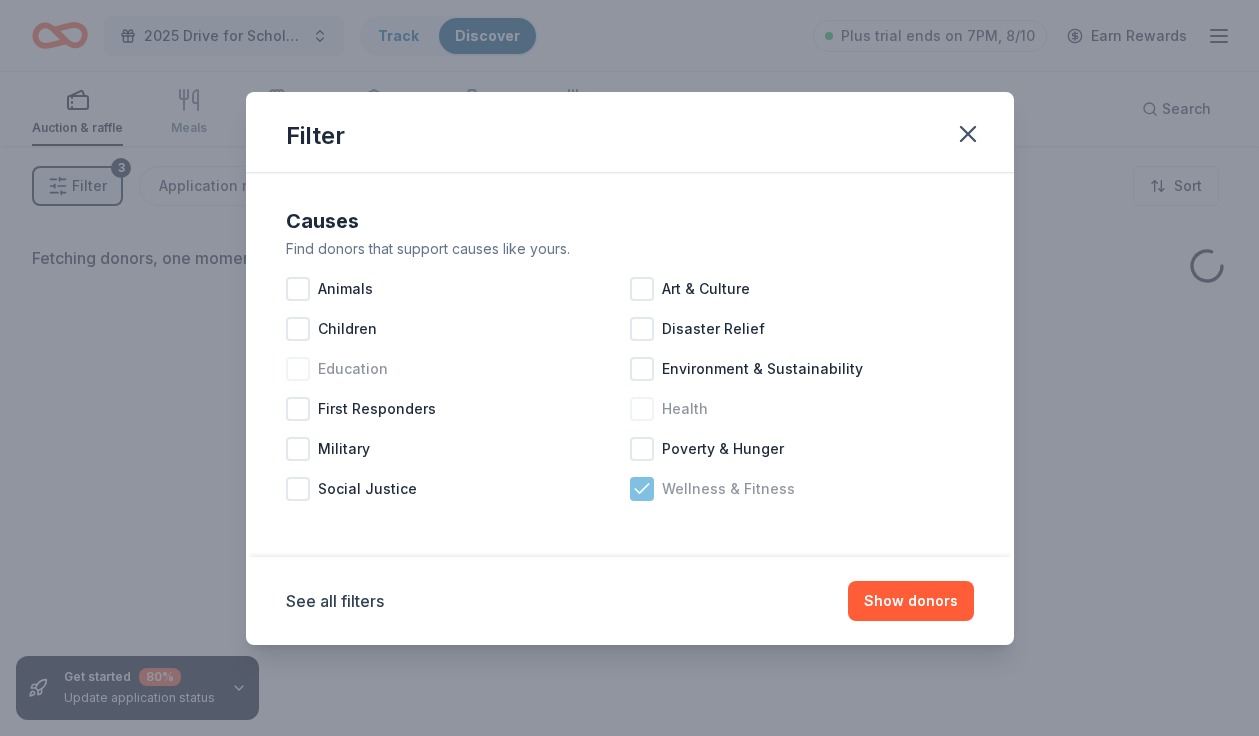 click 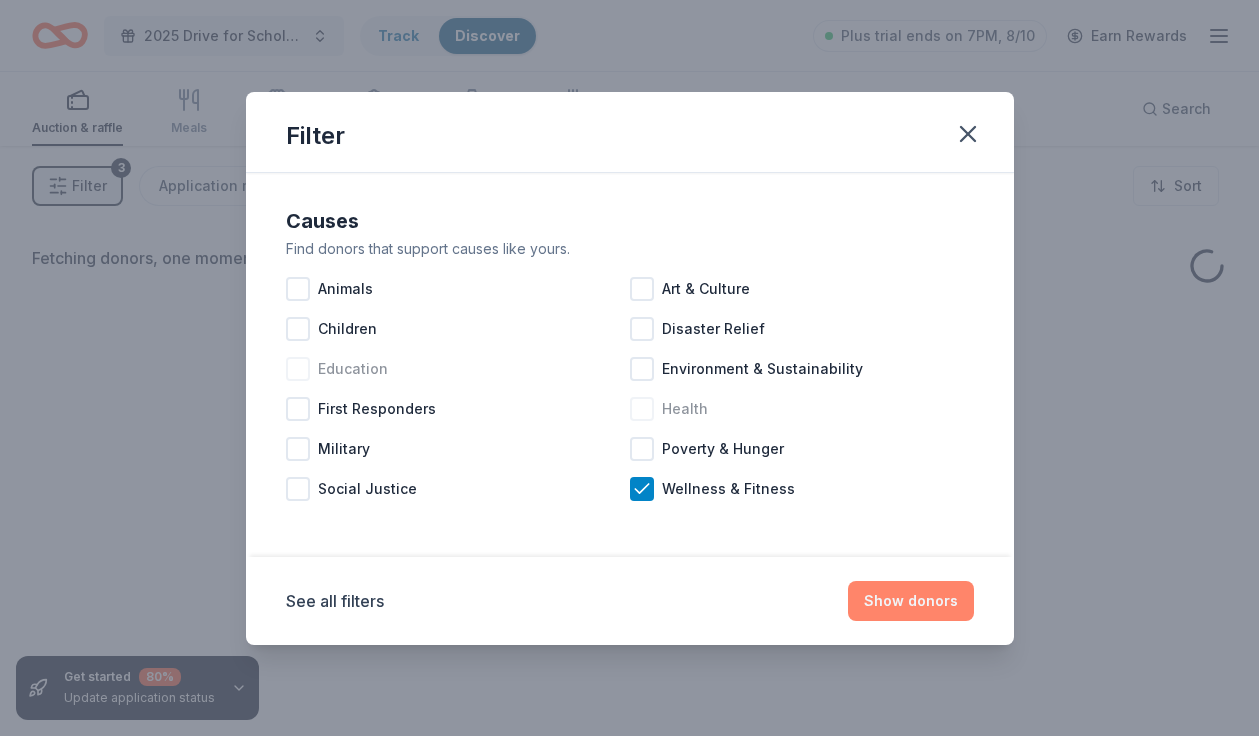 click on "Show    donors" at bounding box center (911, 601) 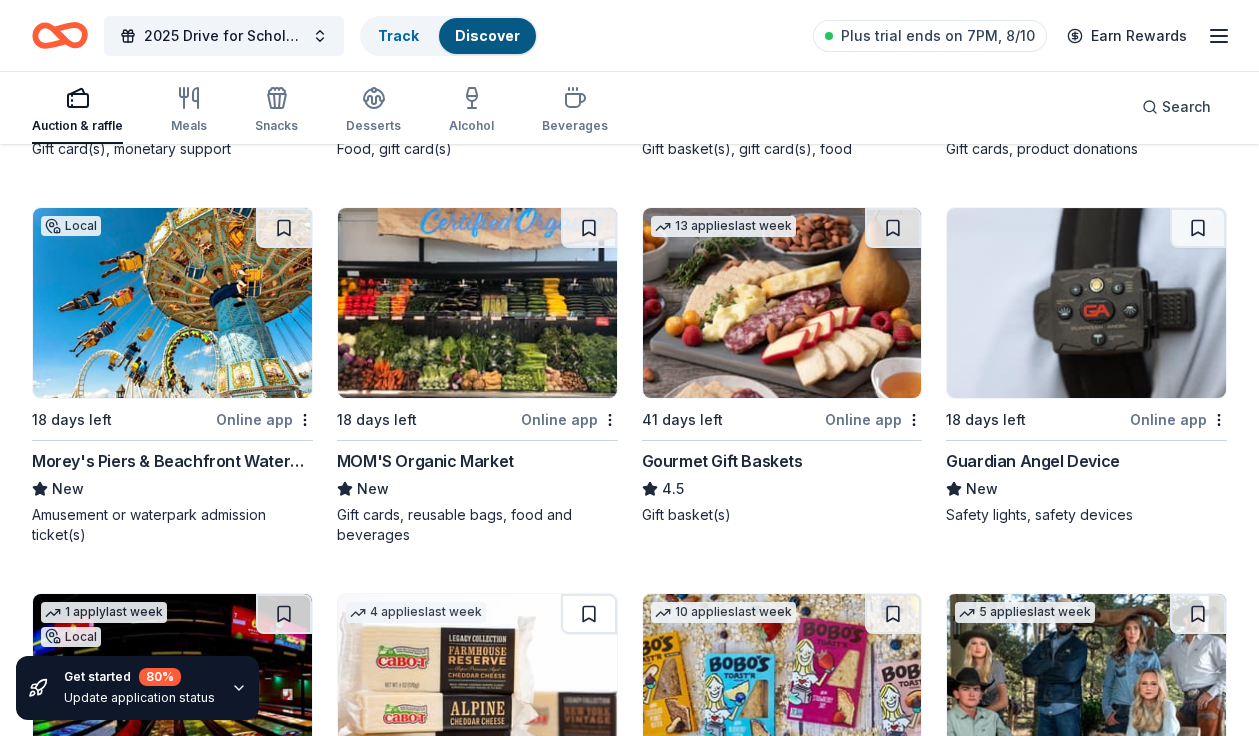 scroll, scrollTop: 2499, scrollLeft: 0, axis: vertical 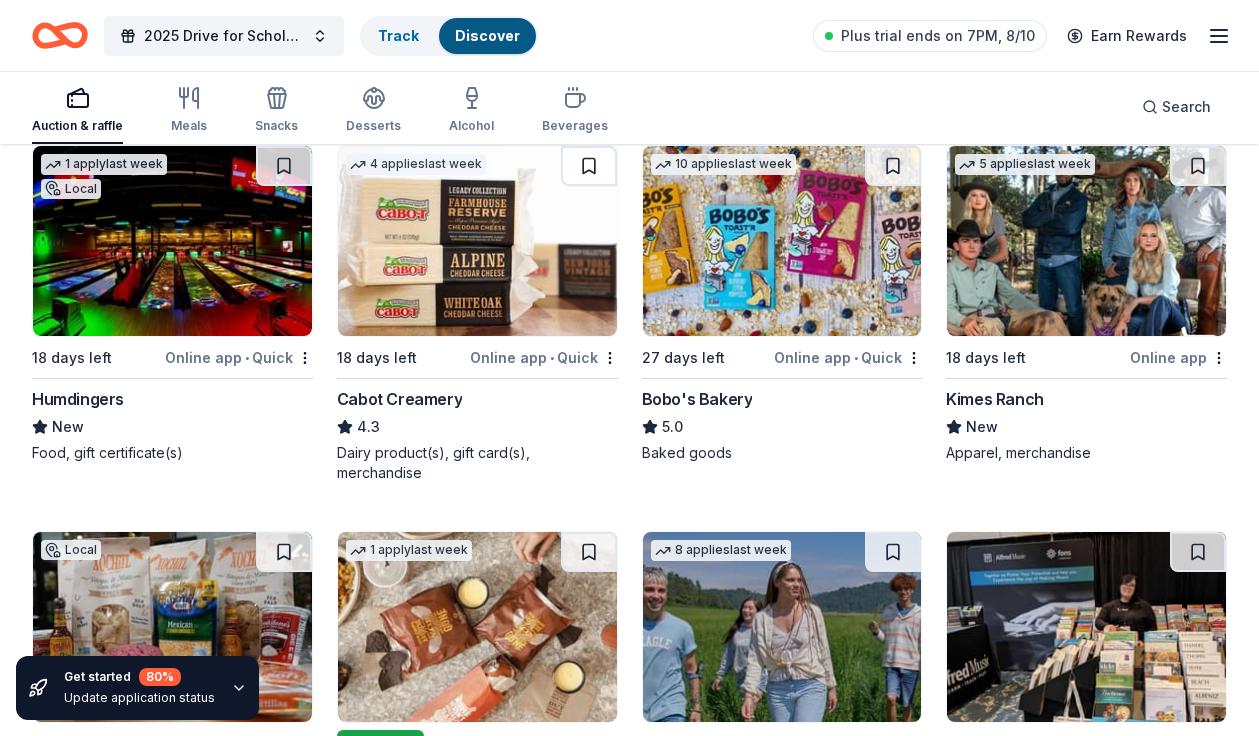 click on "Cabot Creamery" at bounding box center [399, 399] 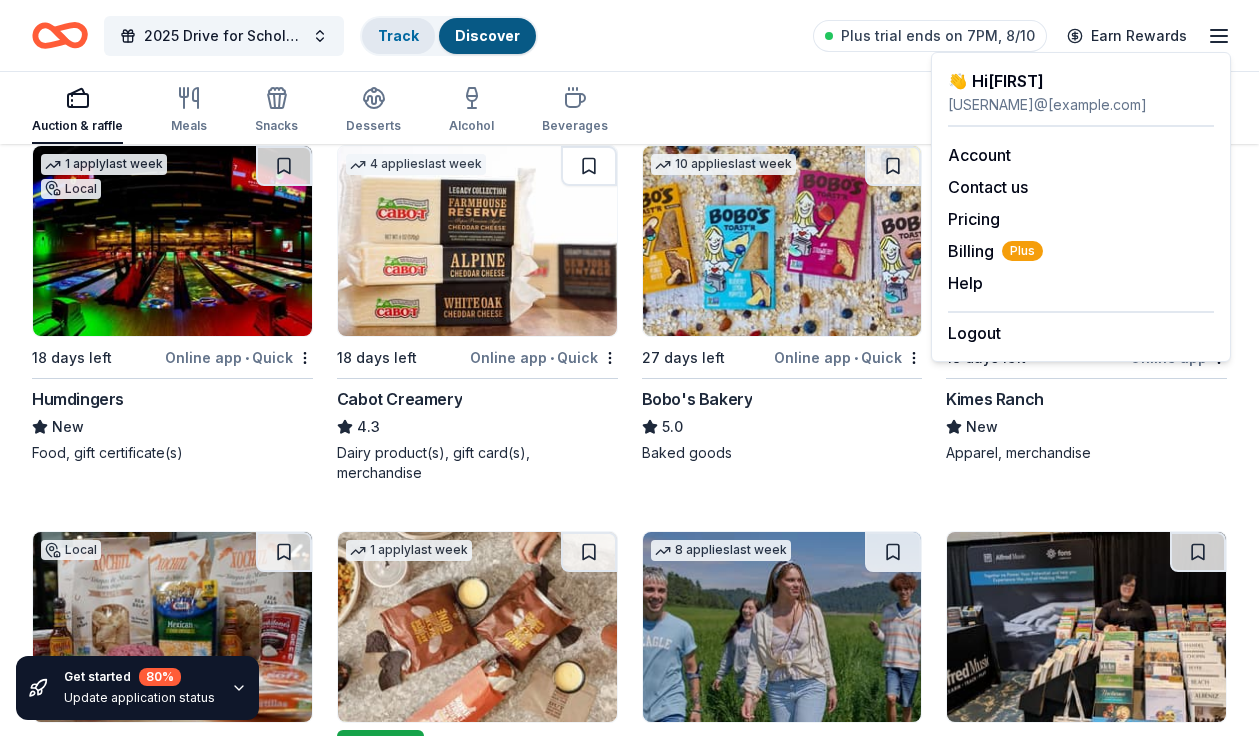 click on "Track" at bounding box center [398, 35] 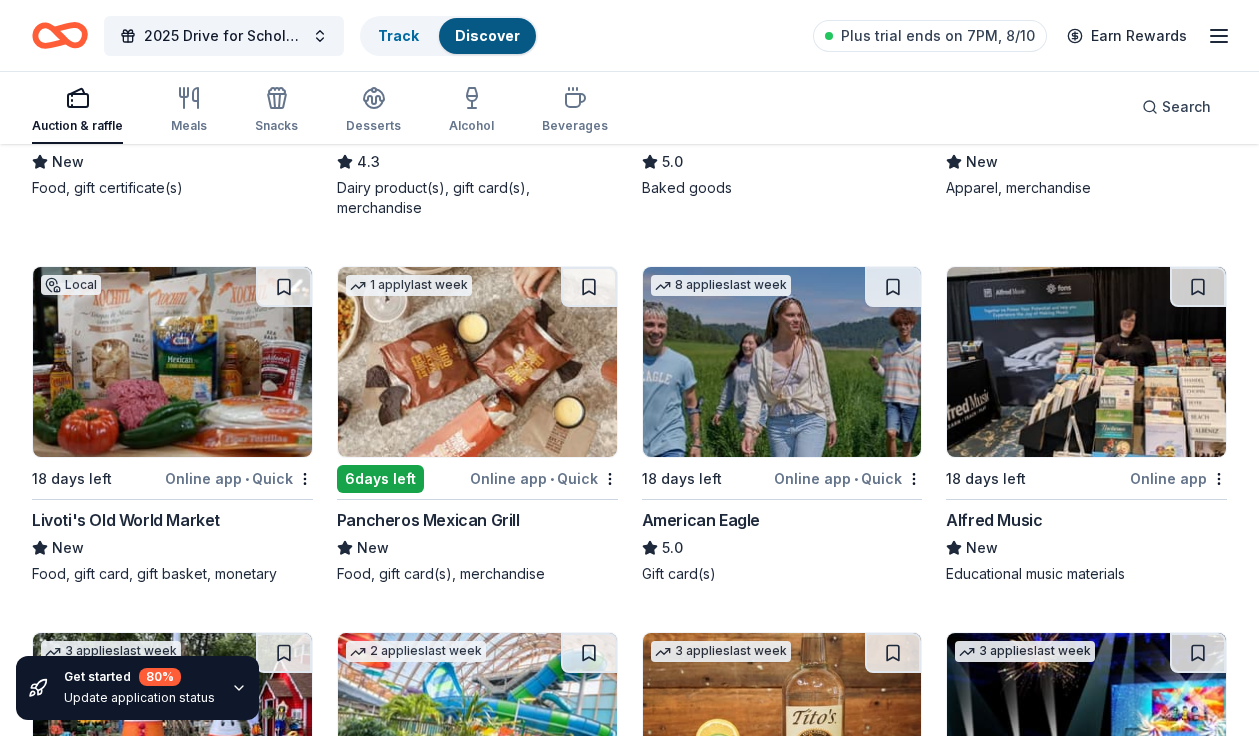 scroll, scrollTop: 2765, scrollLeft: 0, axis: vertical 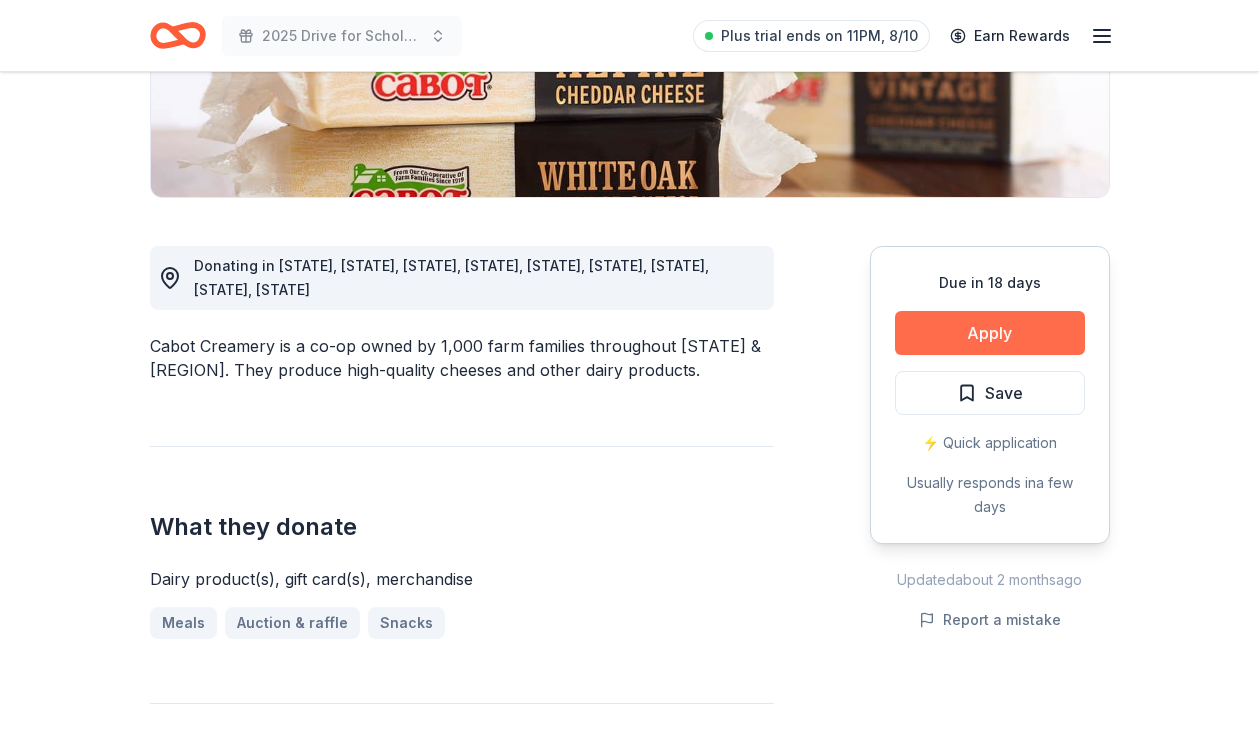 click on "Apply" at bounding box center (990, 333) 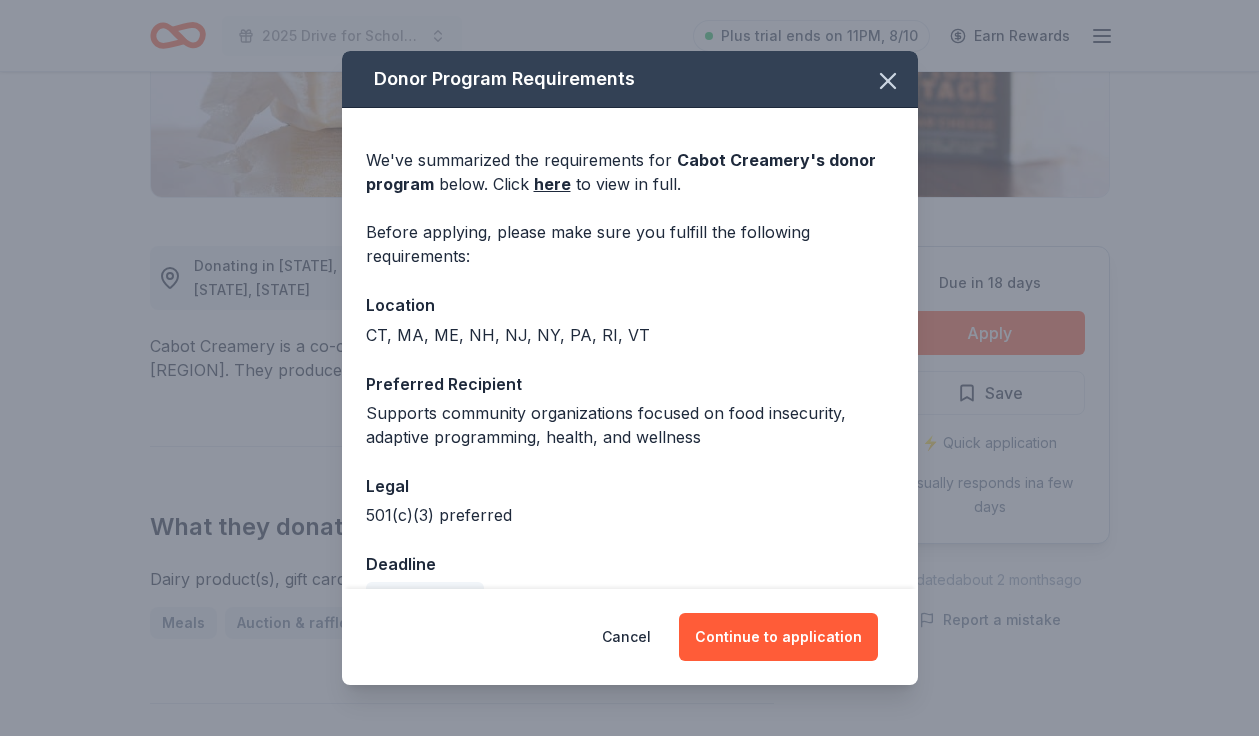 scroll, scrollTop: 45, scrollLeft: 0, axis: vertical 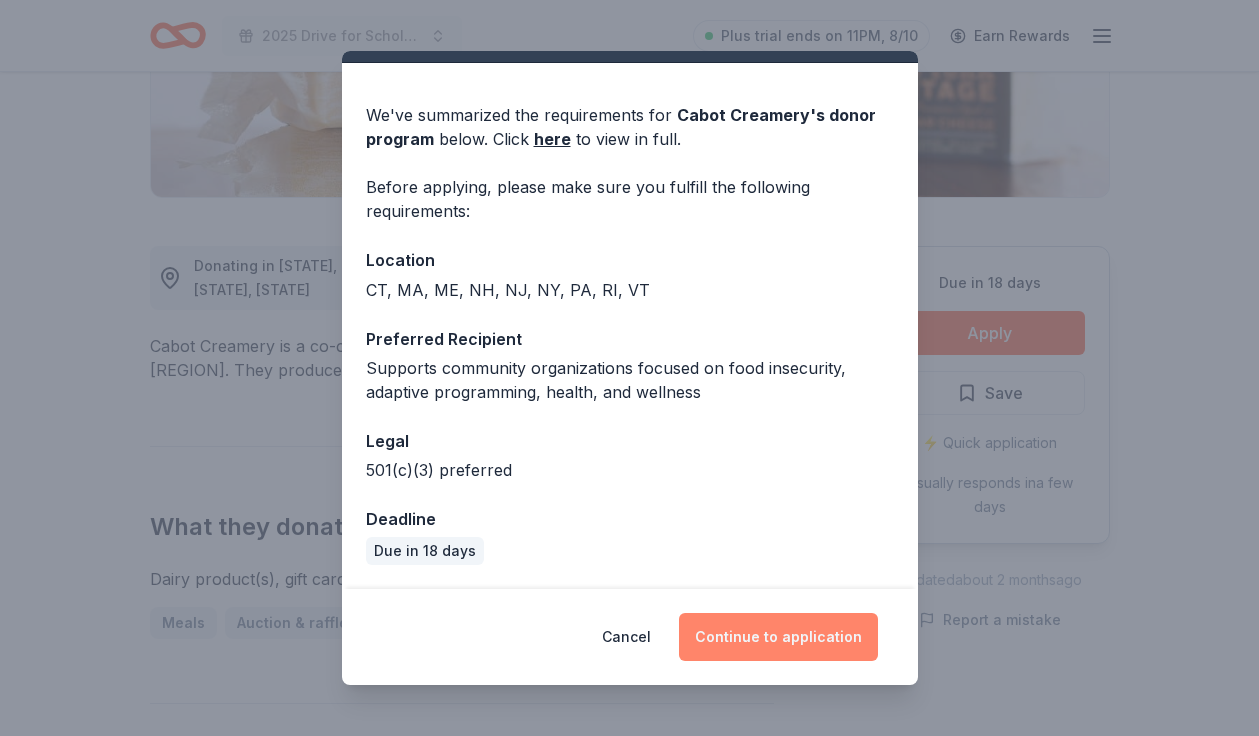 click on "Continue to application" at bounding box center [778, 637] 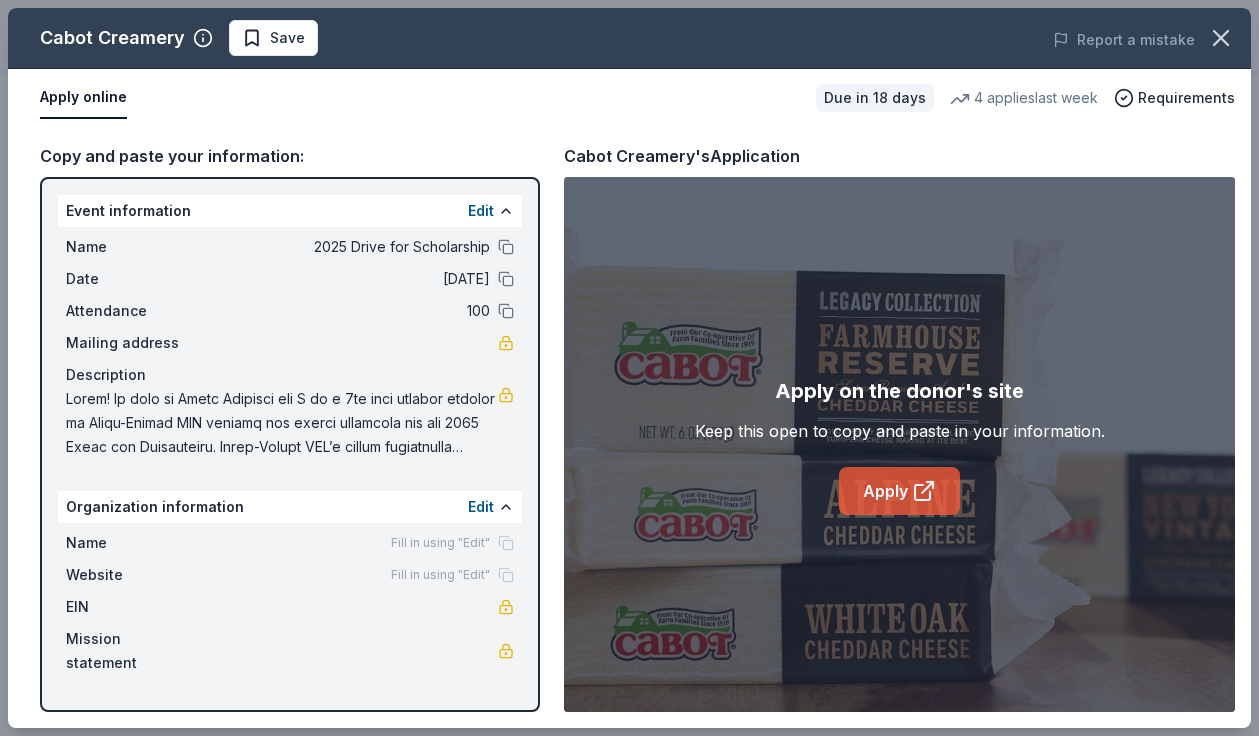 click on "Apply" at bounding box center [899, 491] 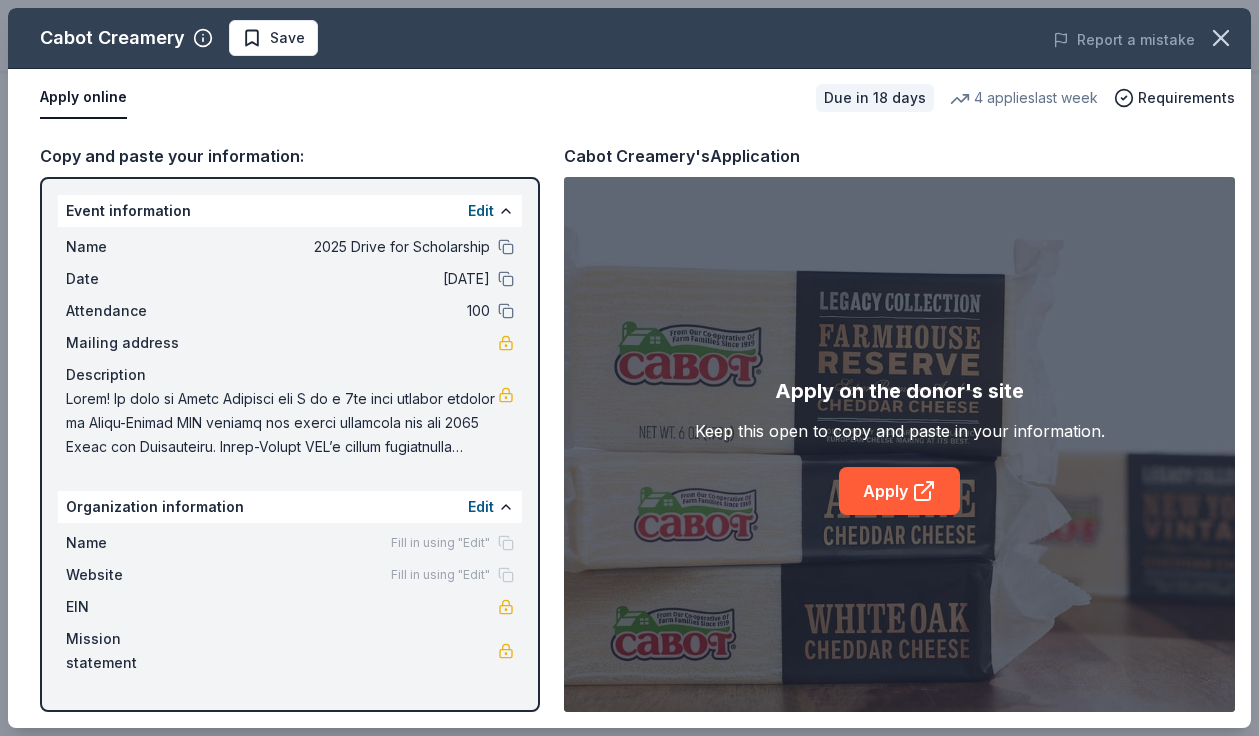 click at bounding box center [282, 423] 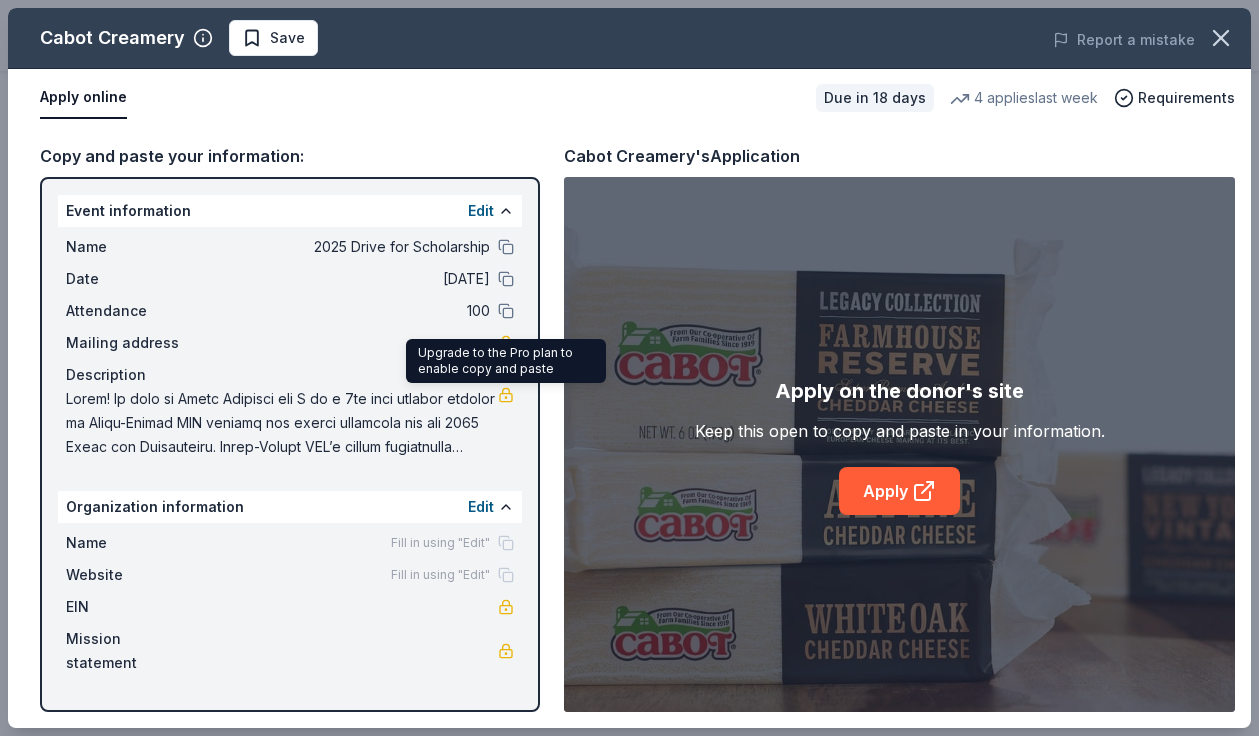 click at bounding box center [506, 395] 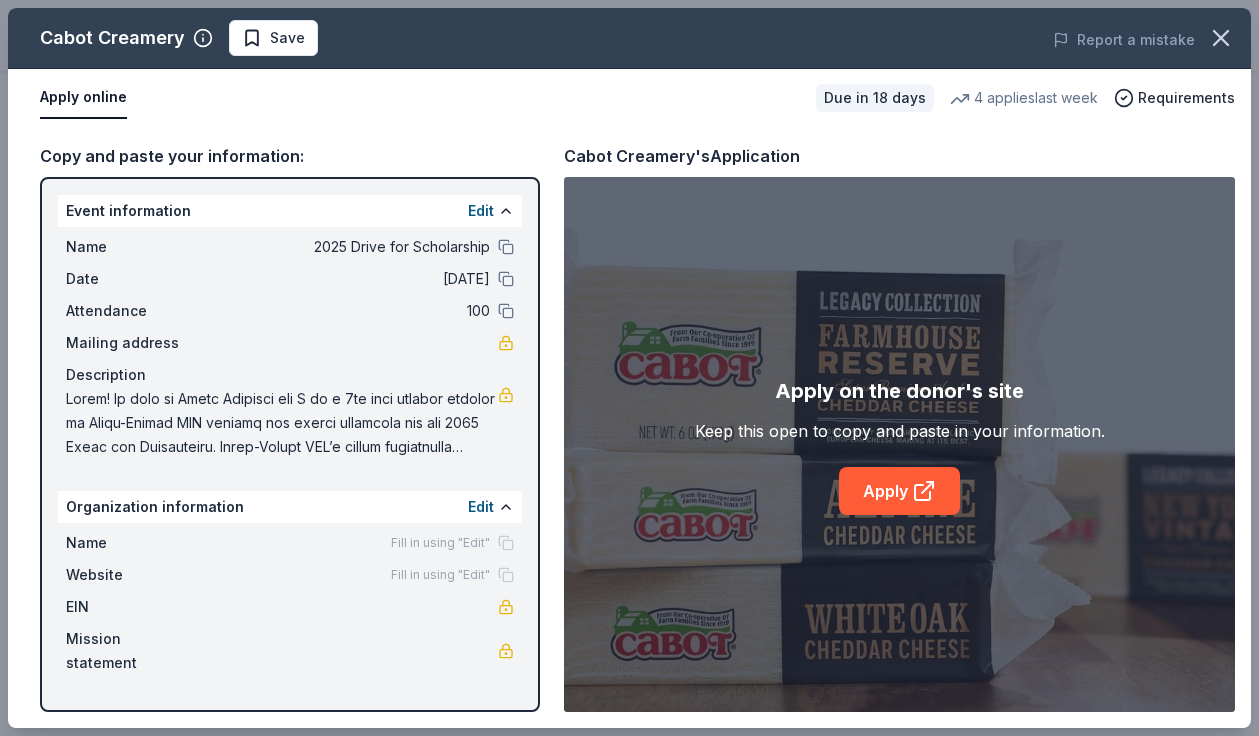 drag, startPoint x: 63, startPoint y: 398, endPoint x: 202, endPoint y: 424, distance: 141.41075 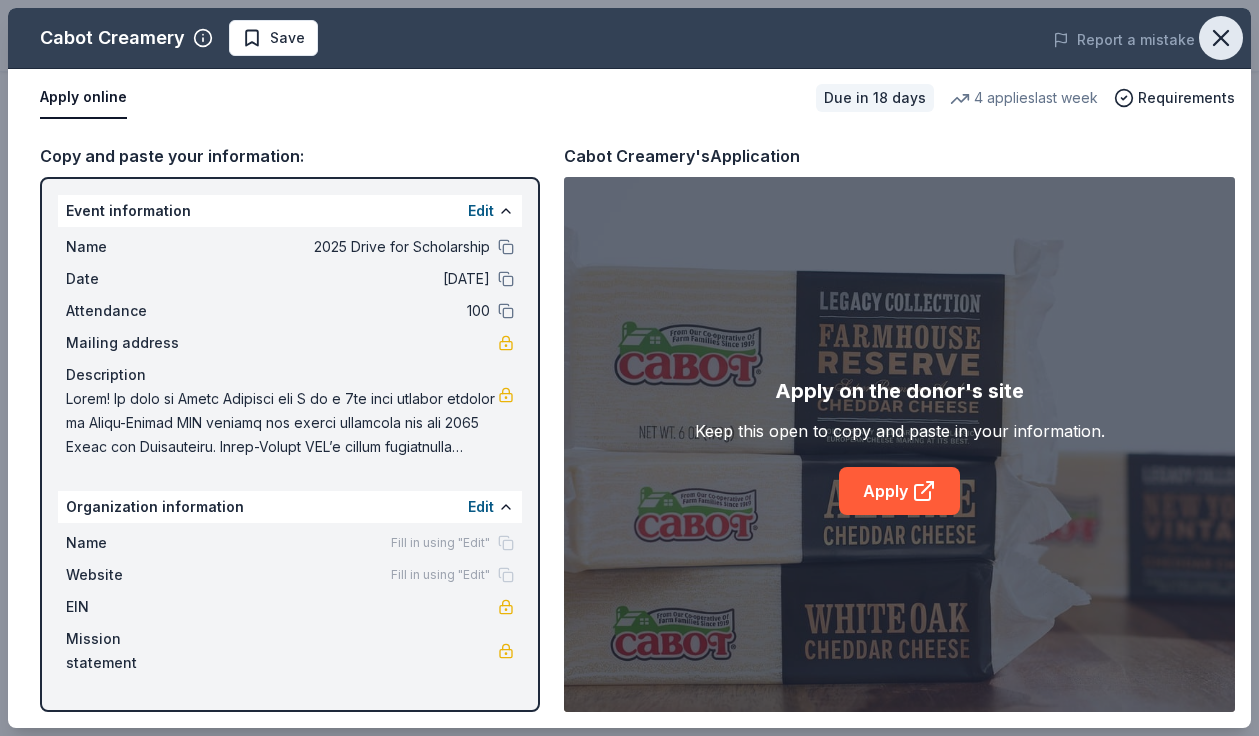 click 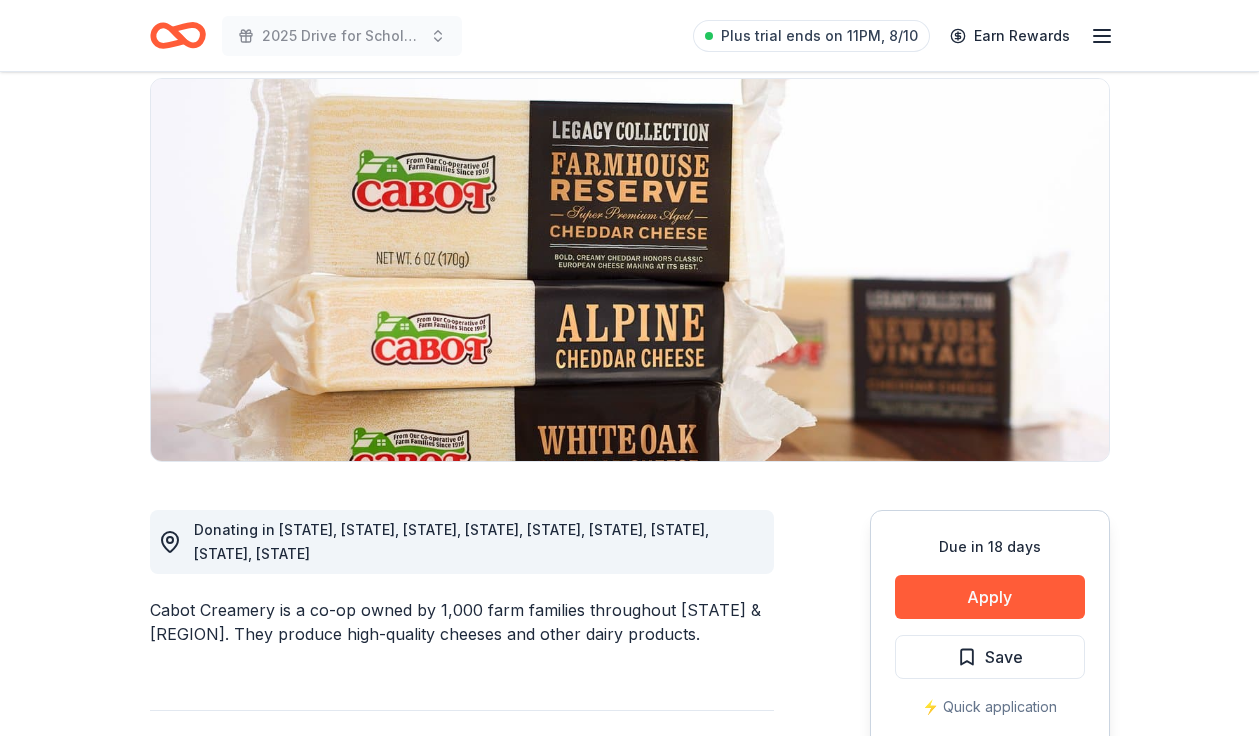 scroll, scrollTop: 0, scrollLeft: 0, axis: both 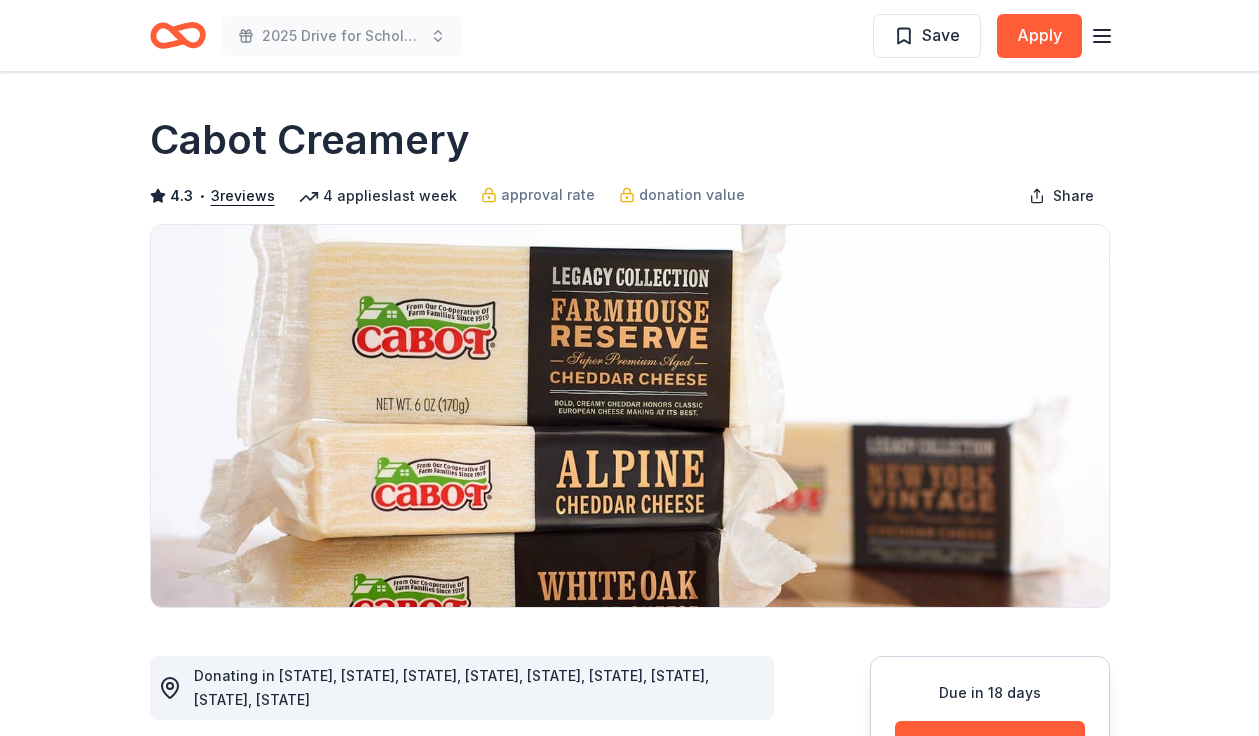 click 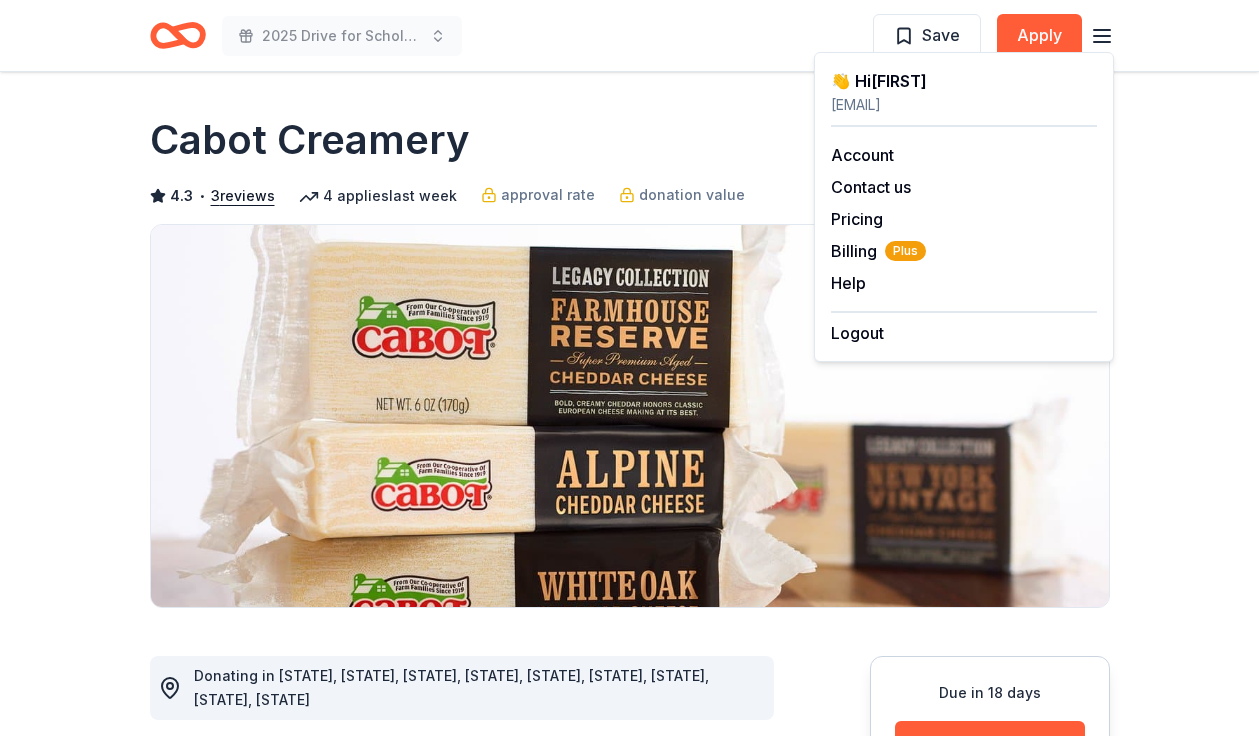click on "👋 Hi  Nadia" at bounding box center (964, 81) 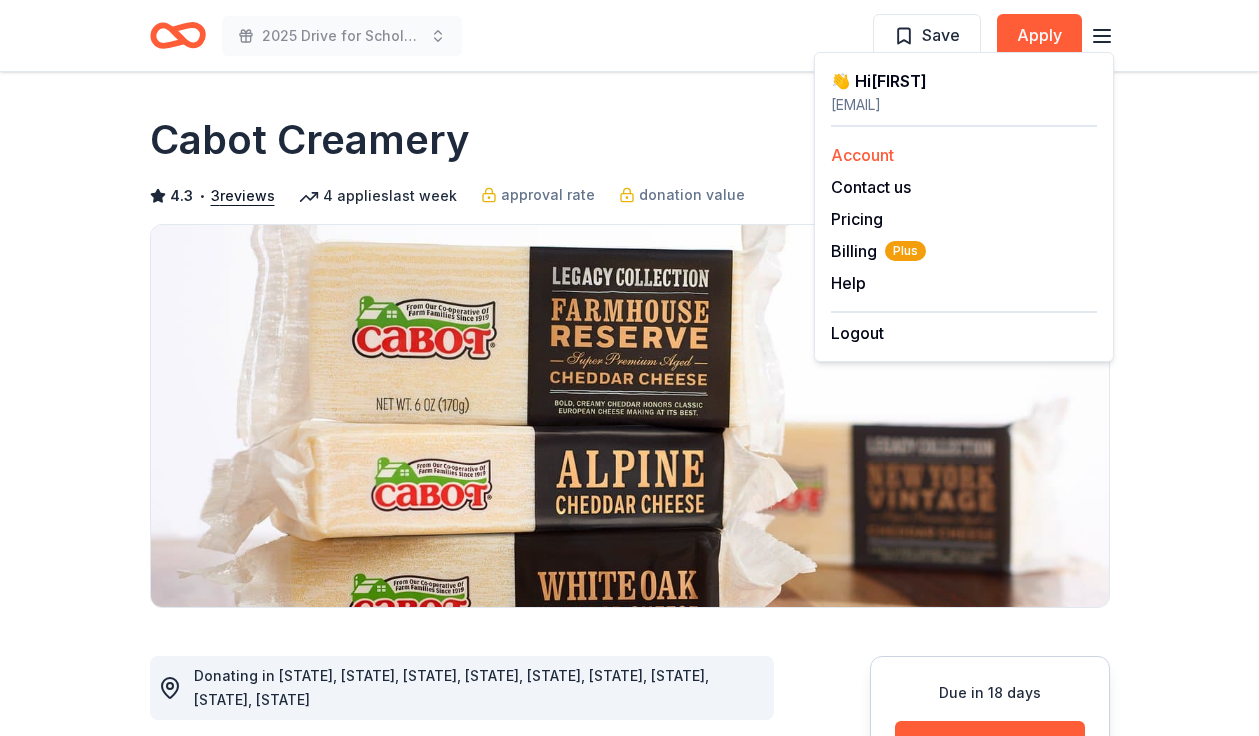 click on "Account" at bounding box center (862, 155) 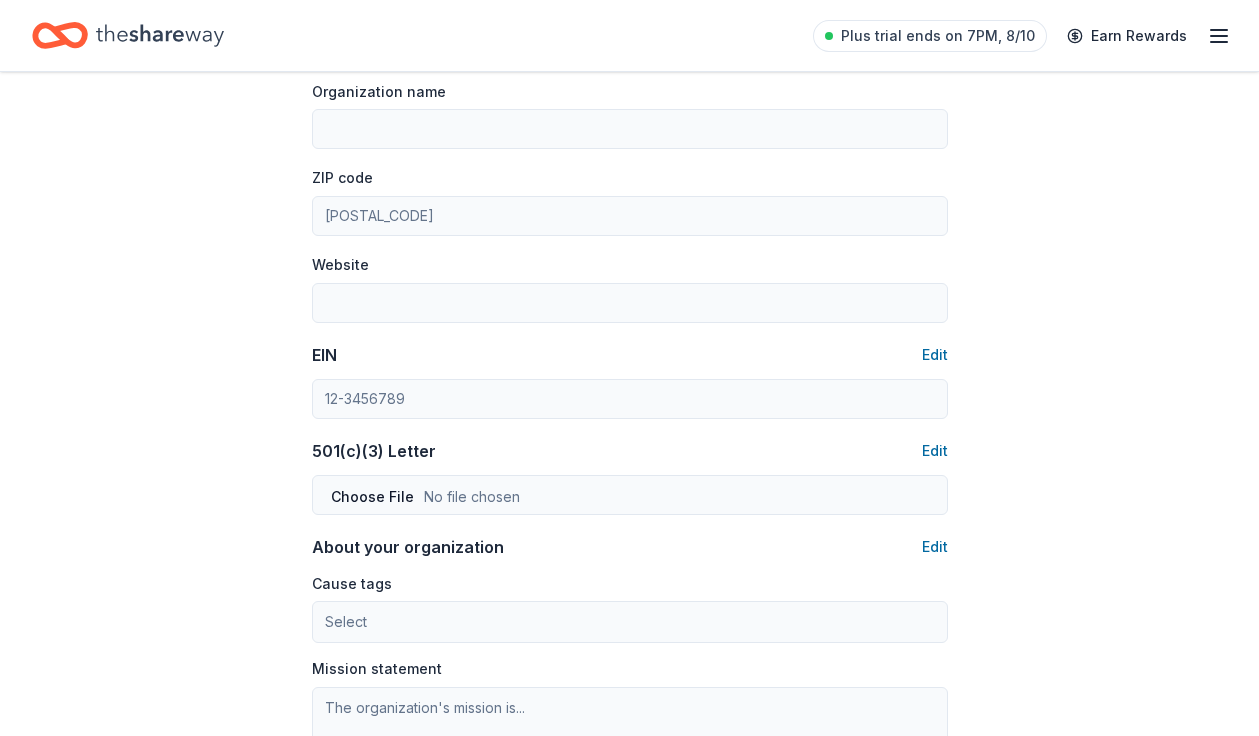 scroll, scrollTop: 0, scrollLeft: 0, axis: both 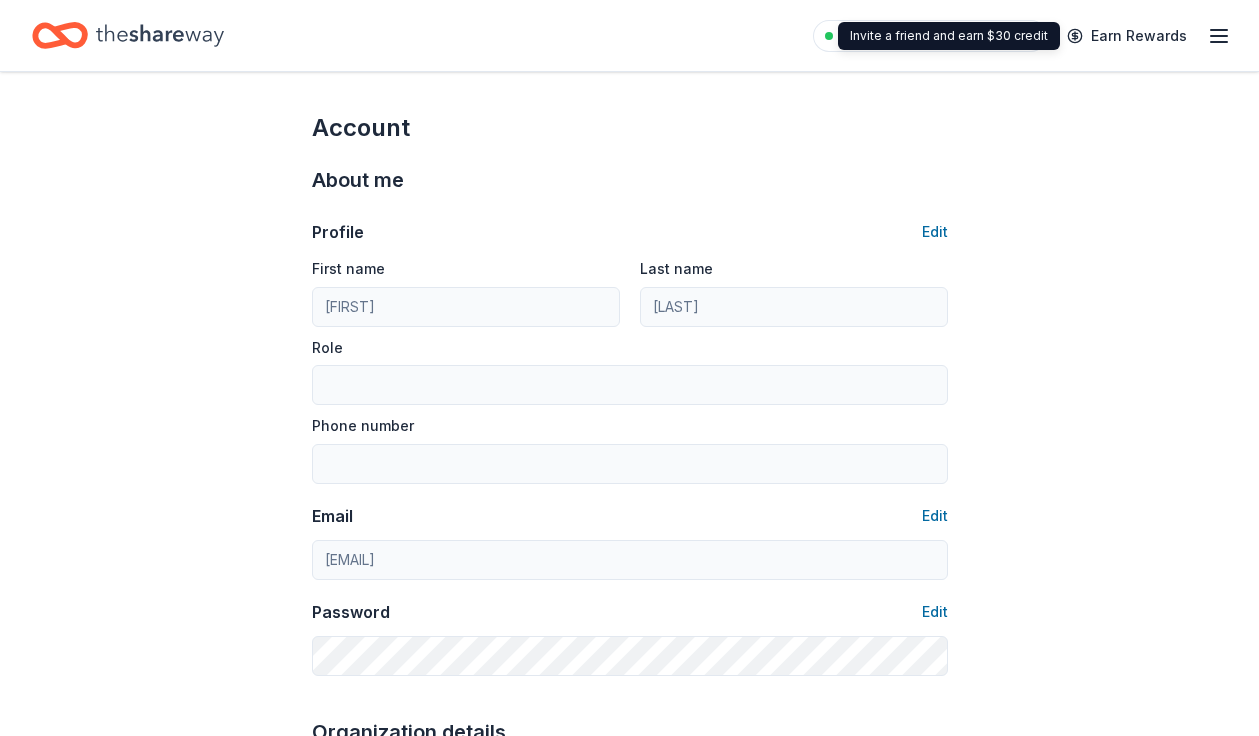 click 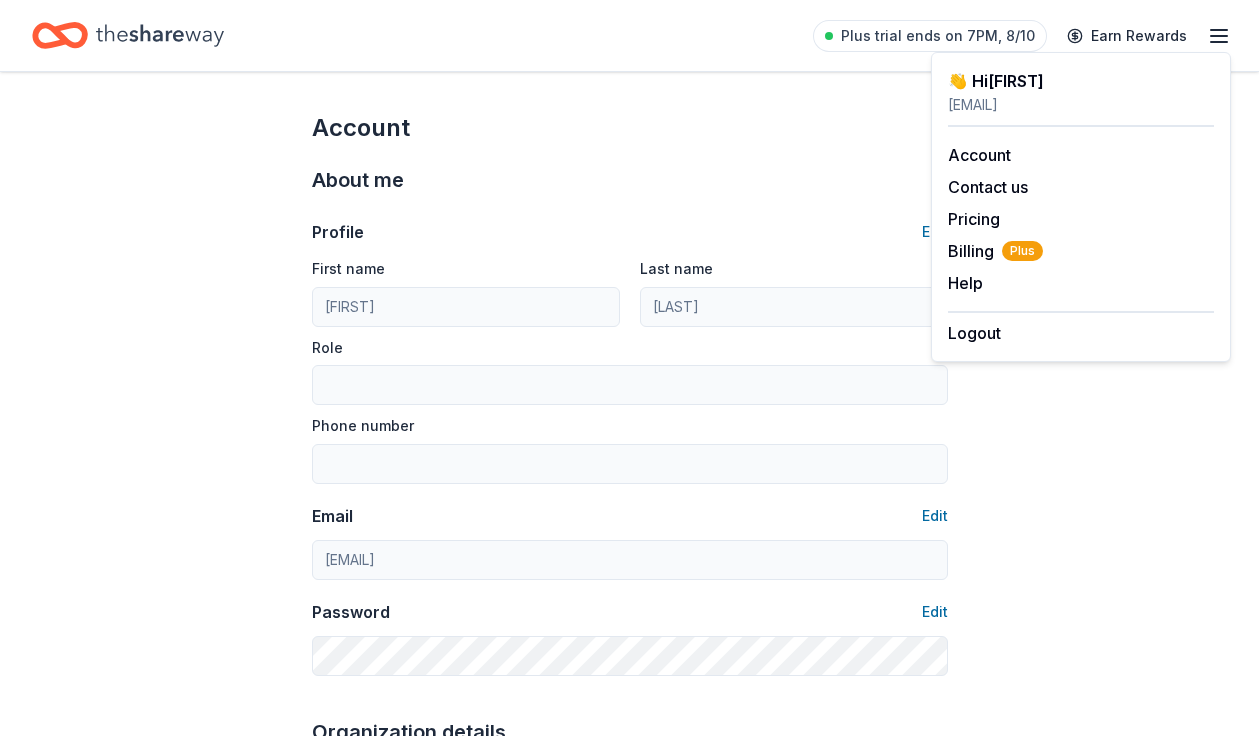 click on "Profile Edit" at bounding box center (630, 232) 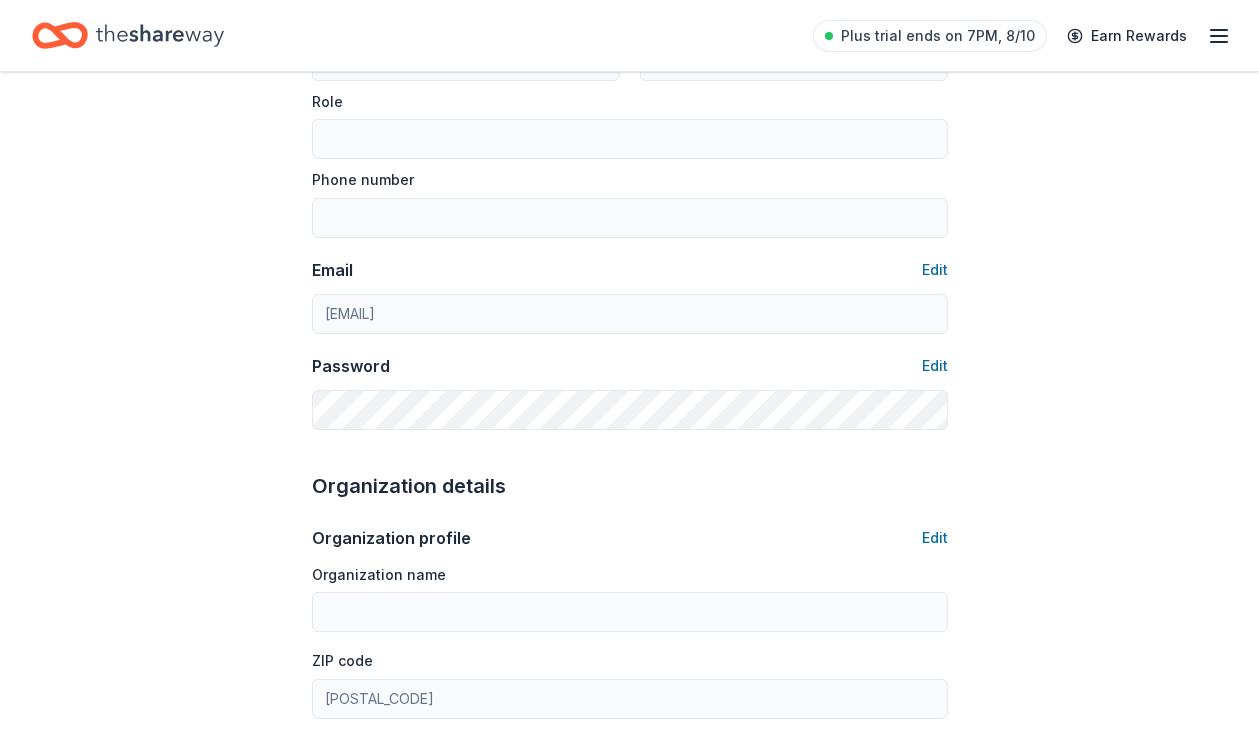 scroll, scrollTop: 0, scrollLeft: 0, axis: both 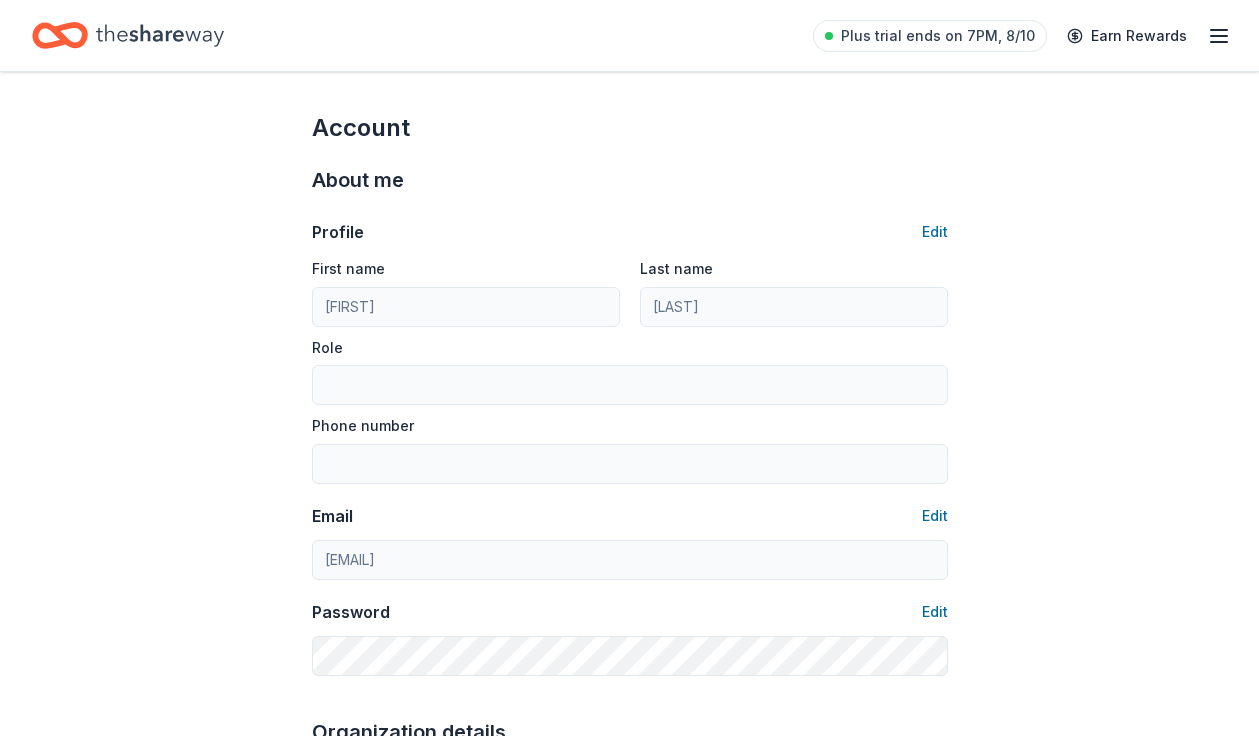 click 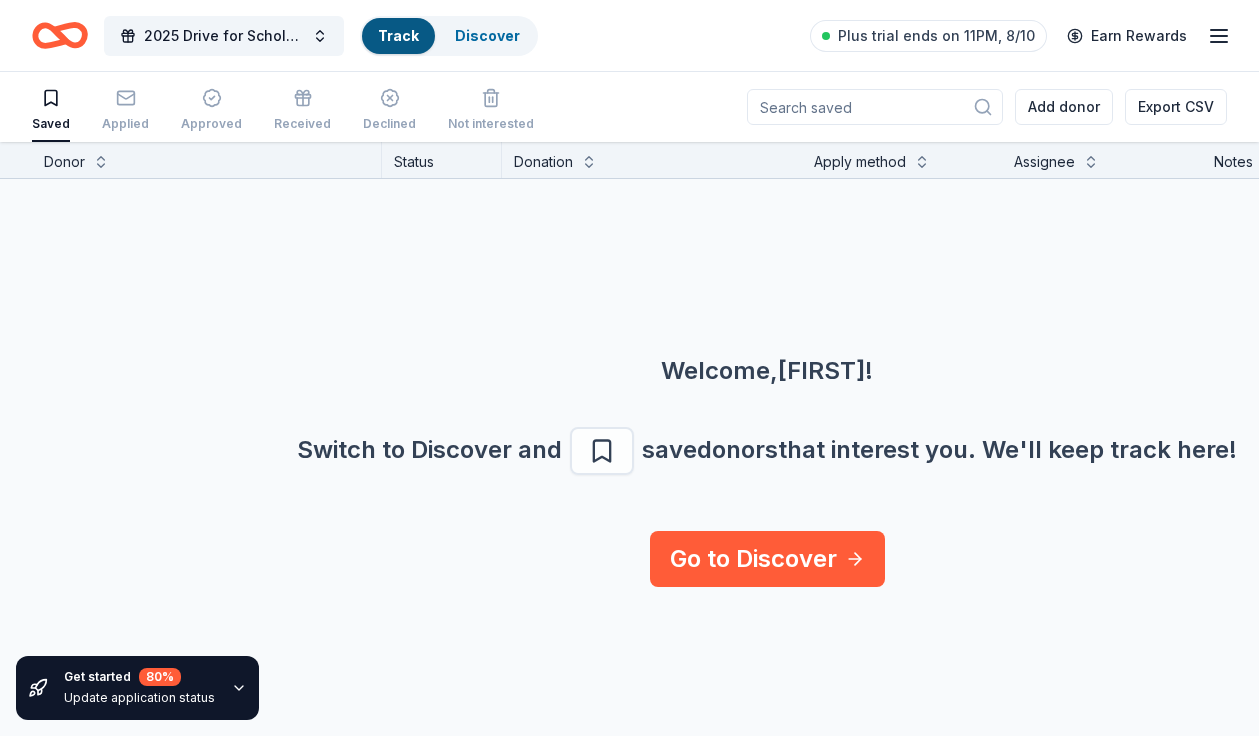scroll, scrollTop: 0, scrollLeft: 0, axis: both 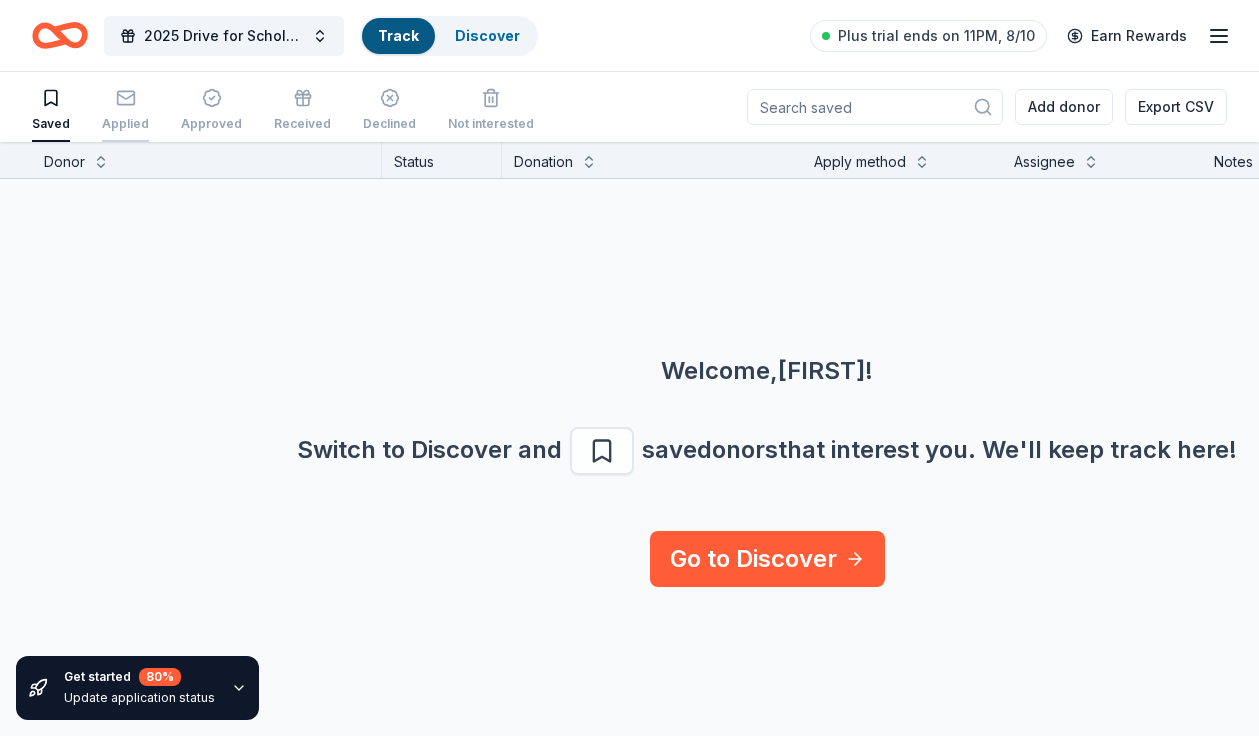 click 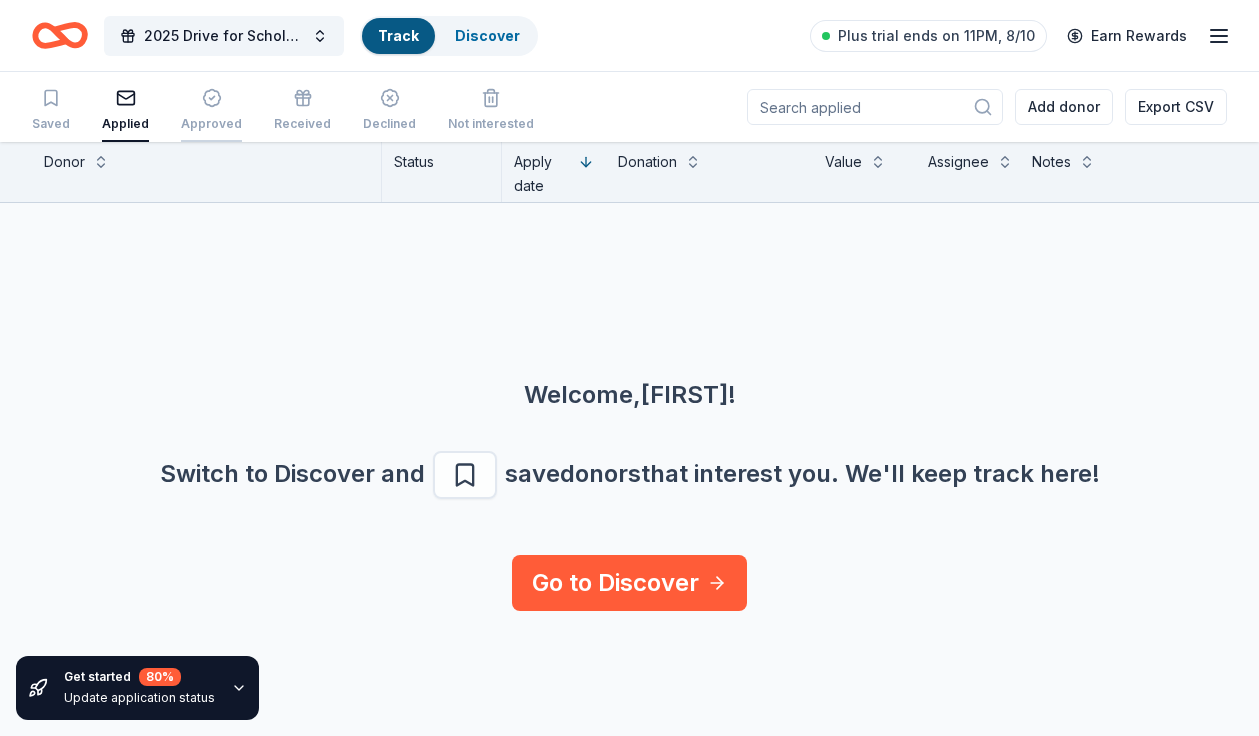 click at bounding box center [211, 98] 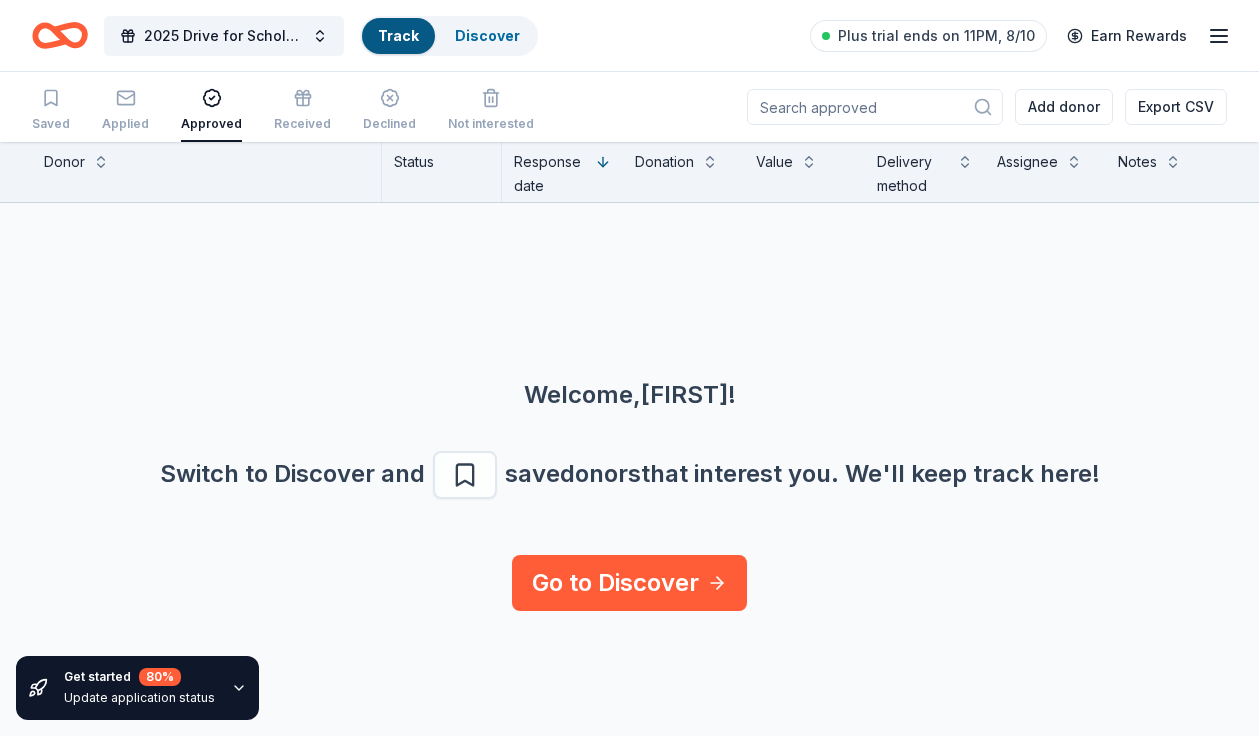 click on "Saved Applied Approved Received Declined Not interested" at bounding box center (283, 111) 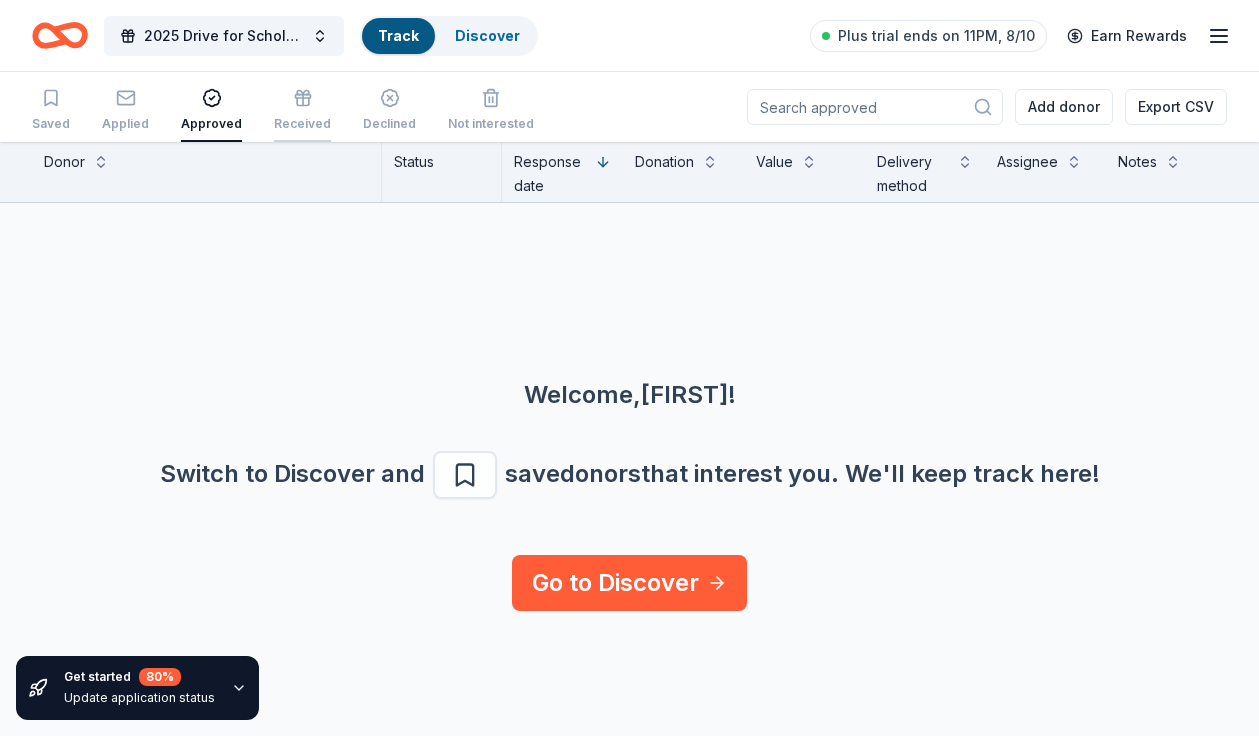 click 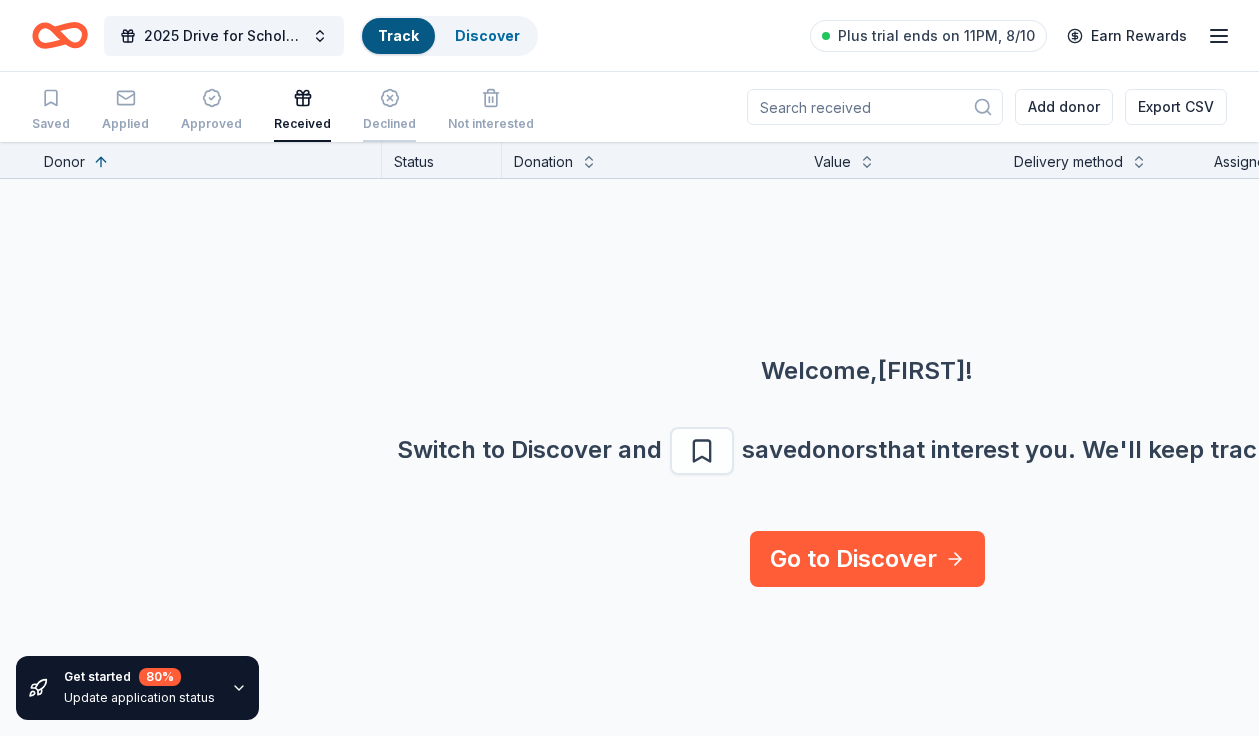 click 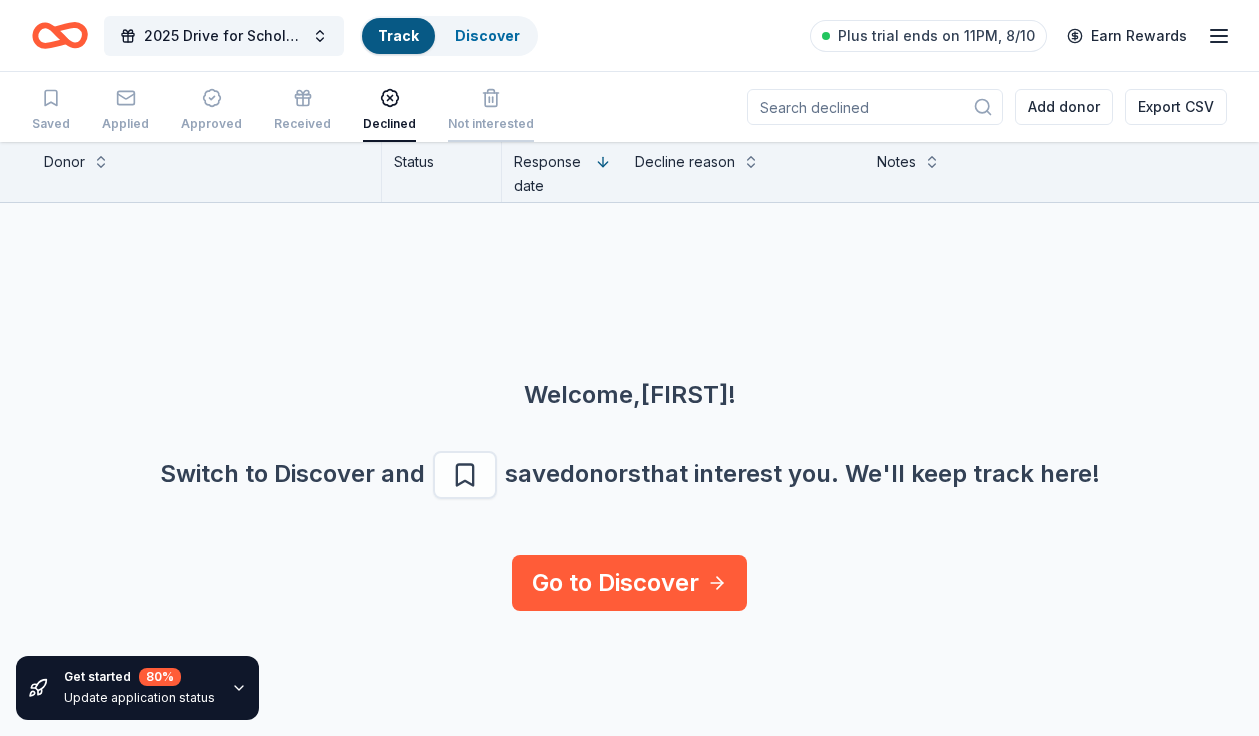 click at bounding box center [491, 98] 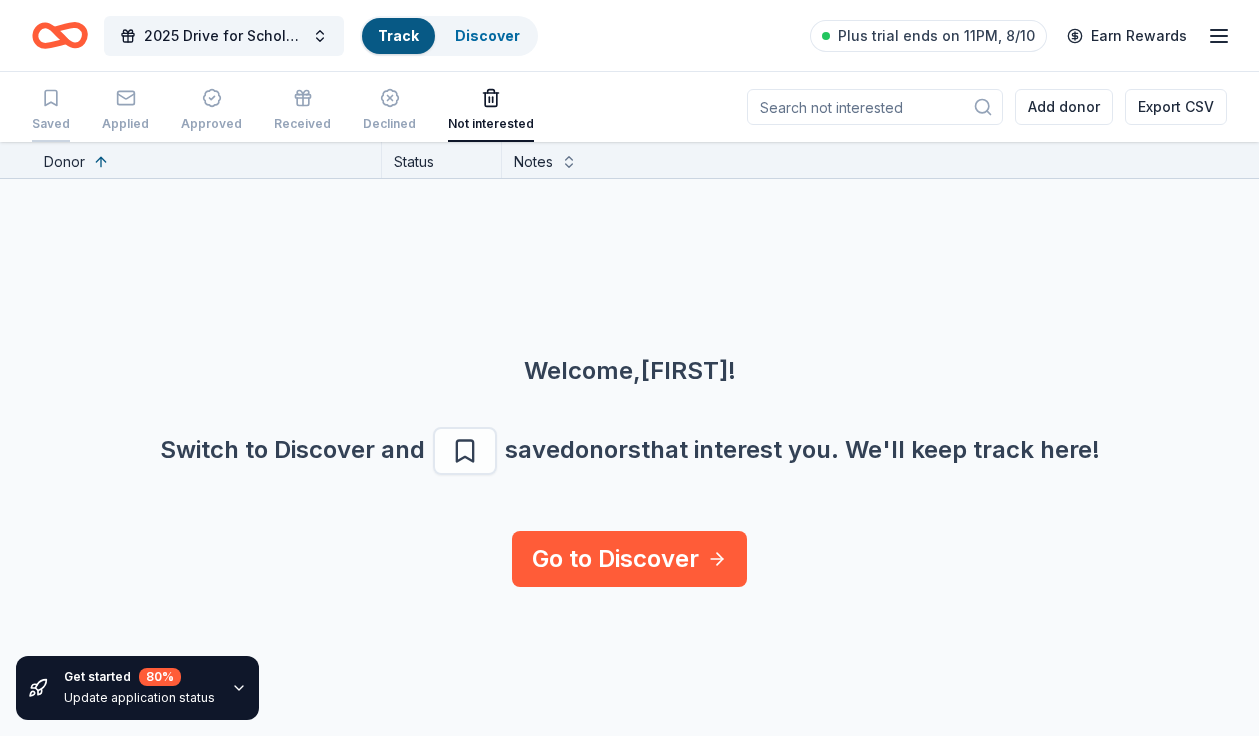 click 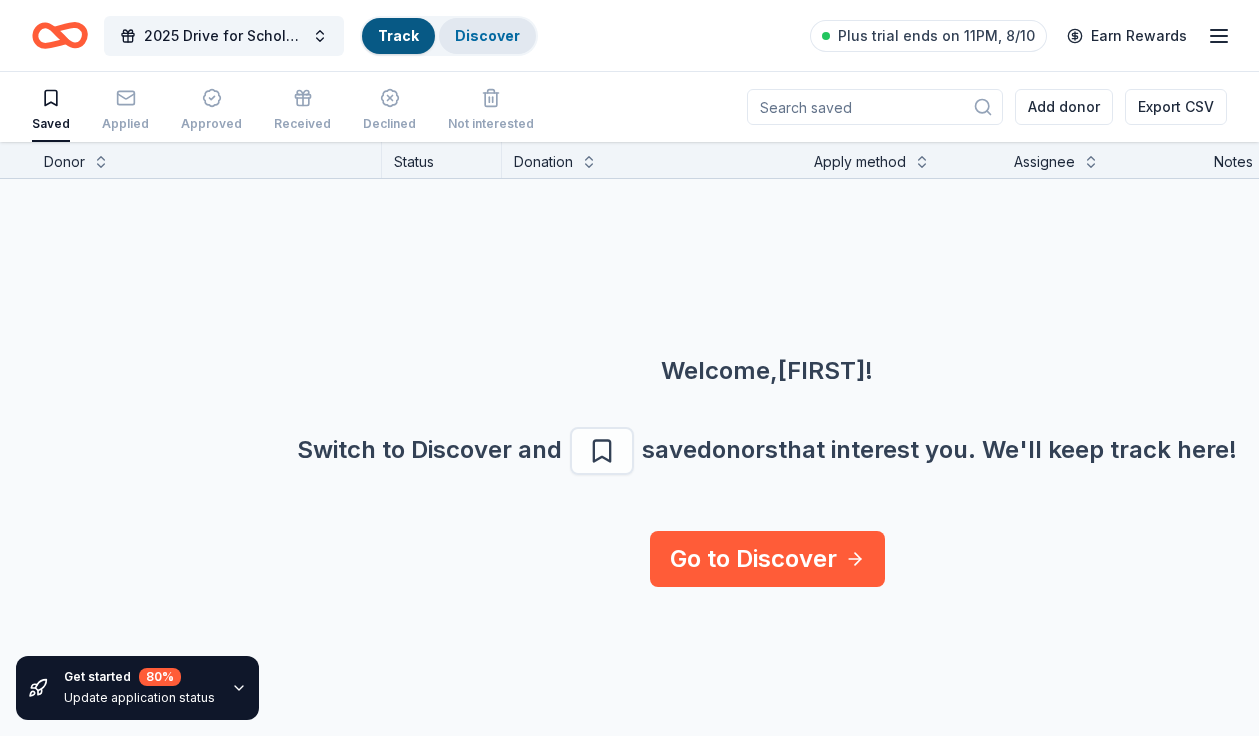 click on "Discover" at bounding box center (487, 35) 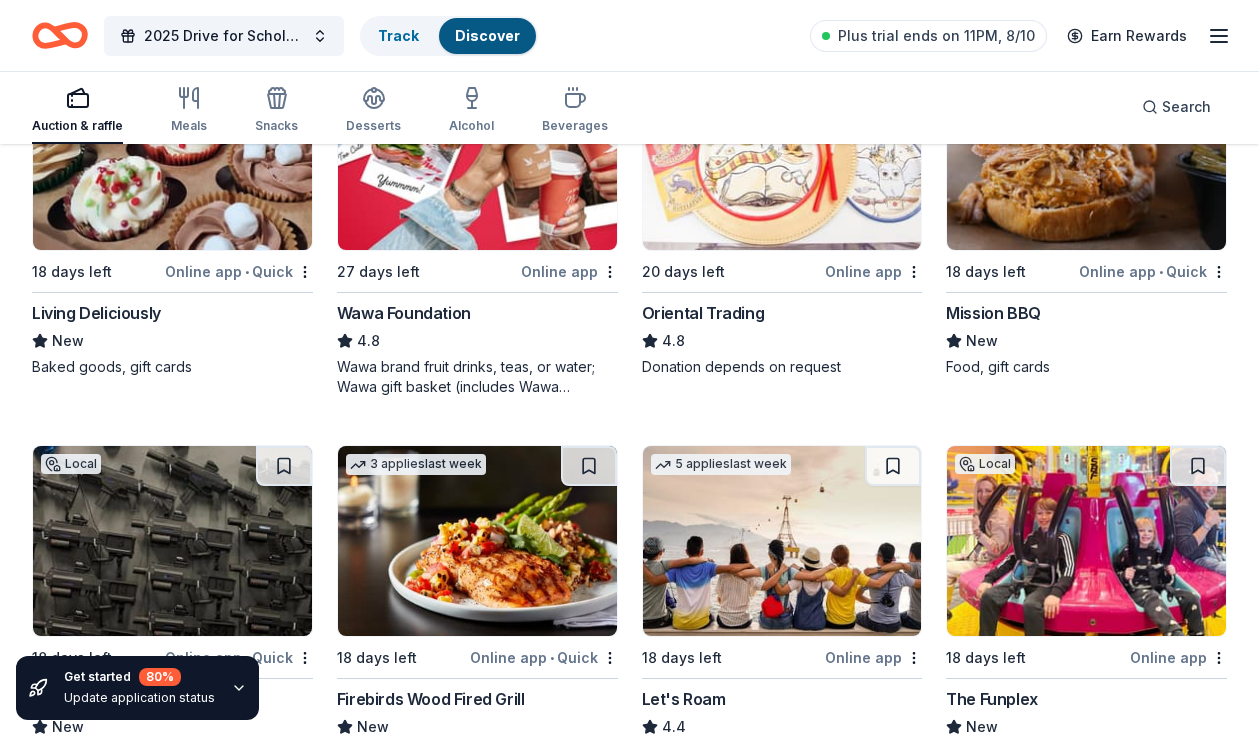 scroll, scrollTop: 0, scrollLeft: 0, axis: both 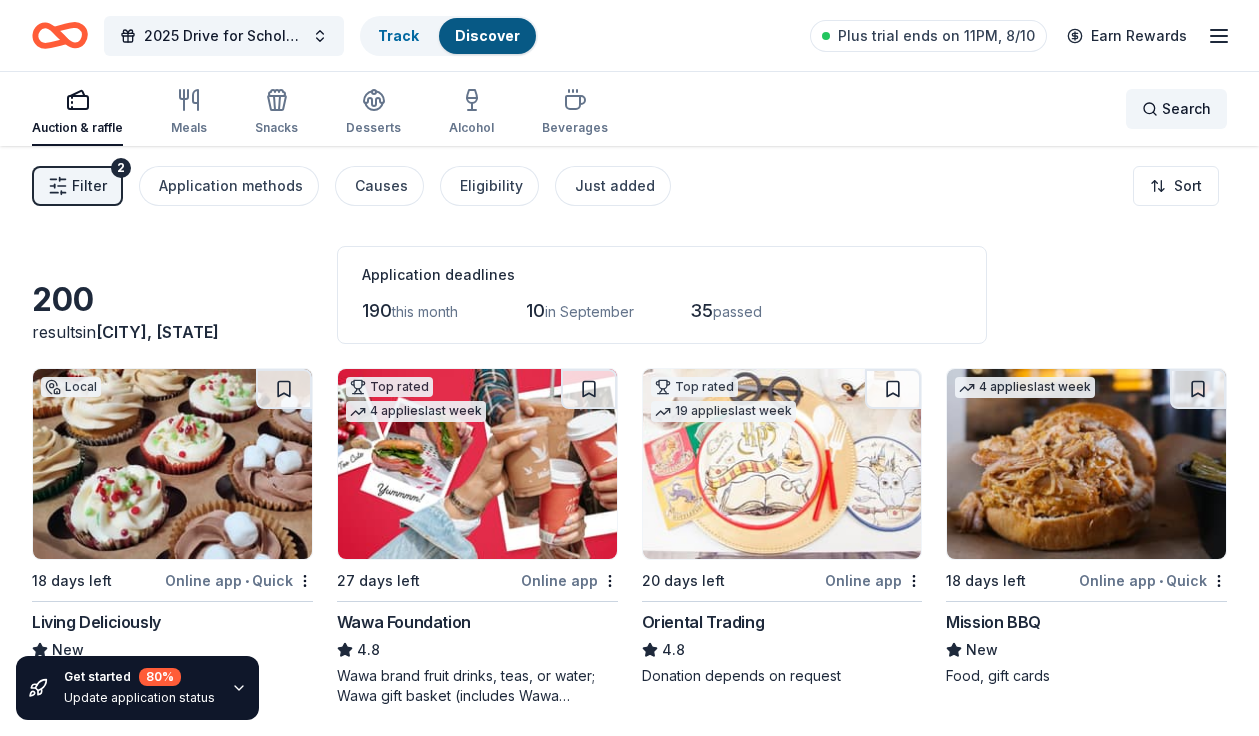 click on "Search" at bounding box center (1186, 109) 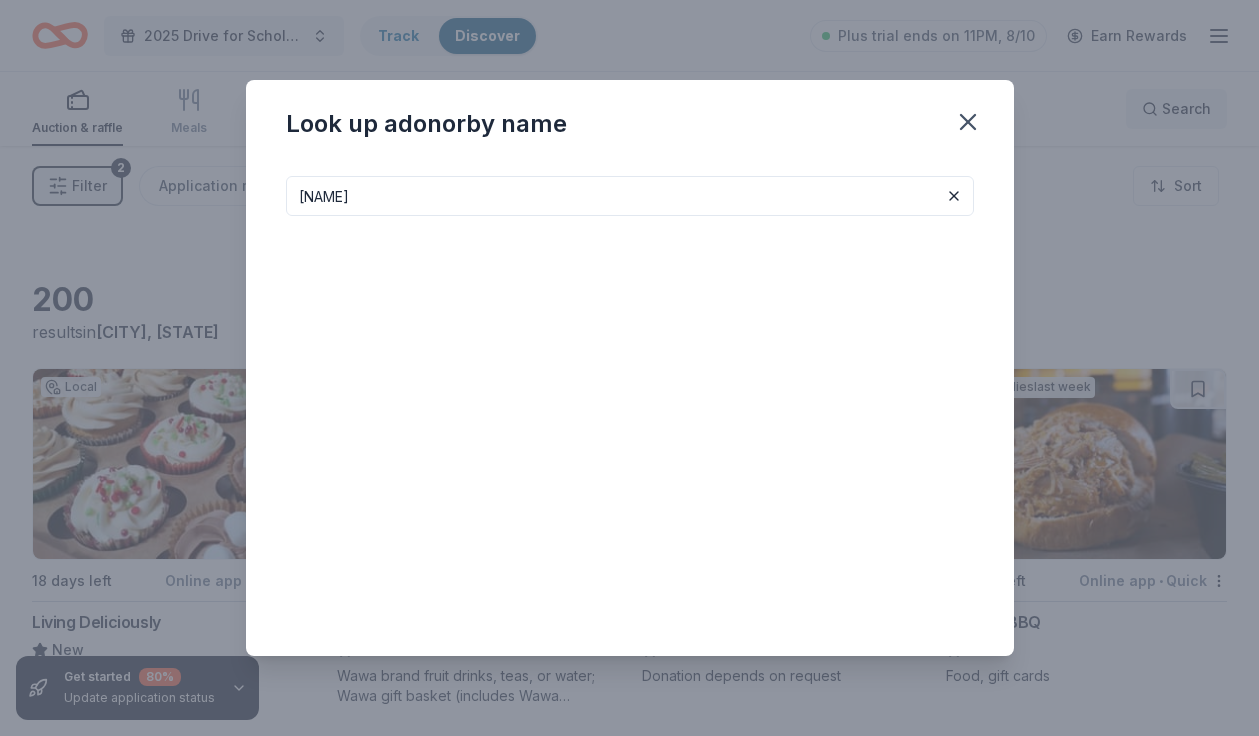 type on "cabot" 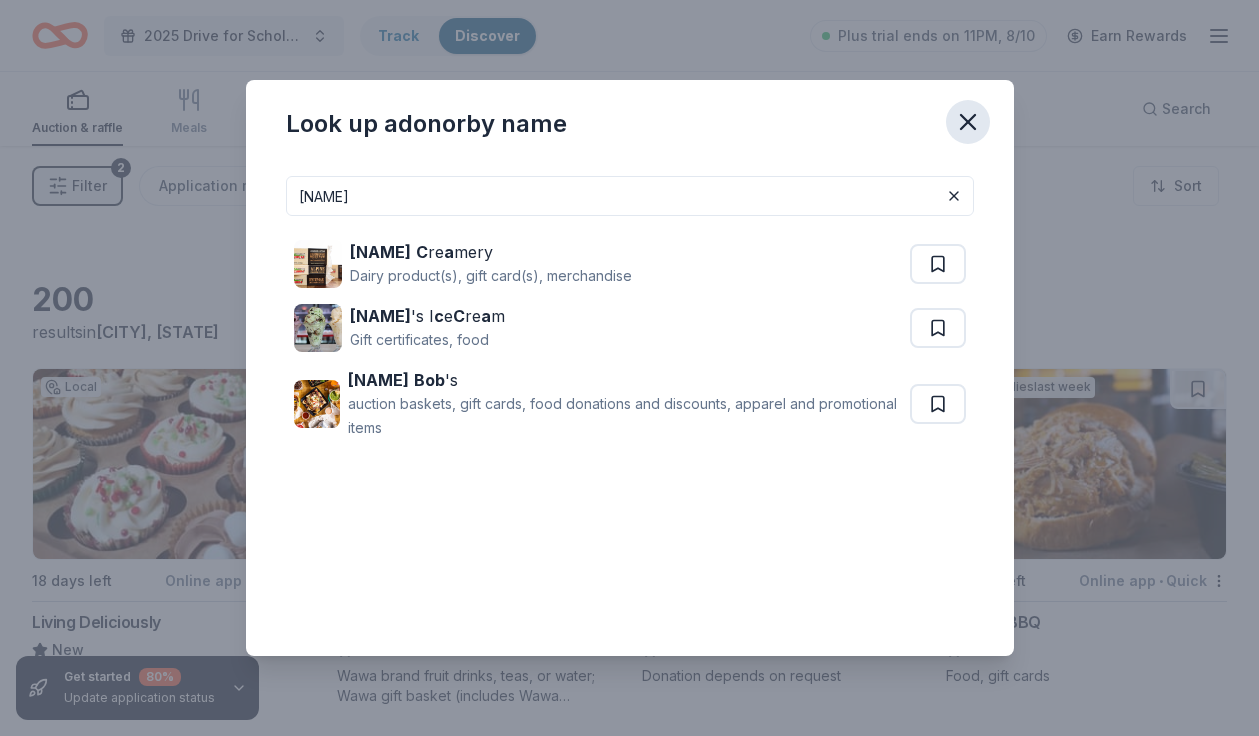 click 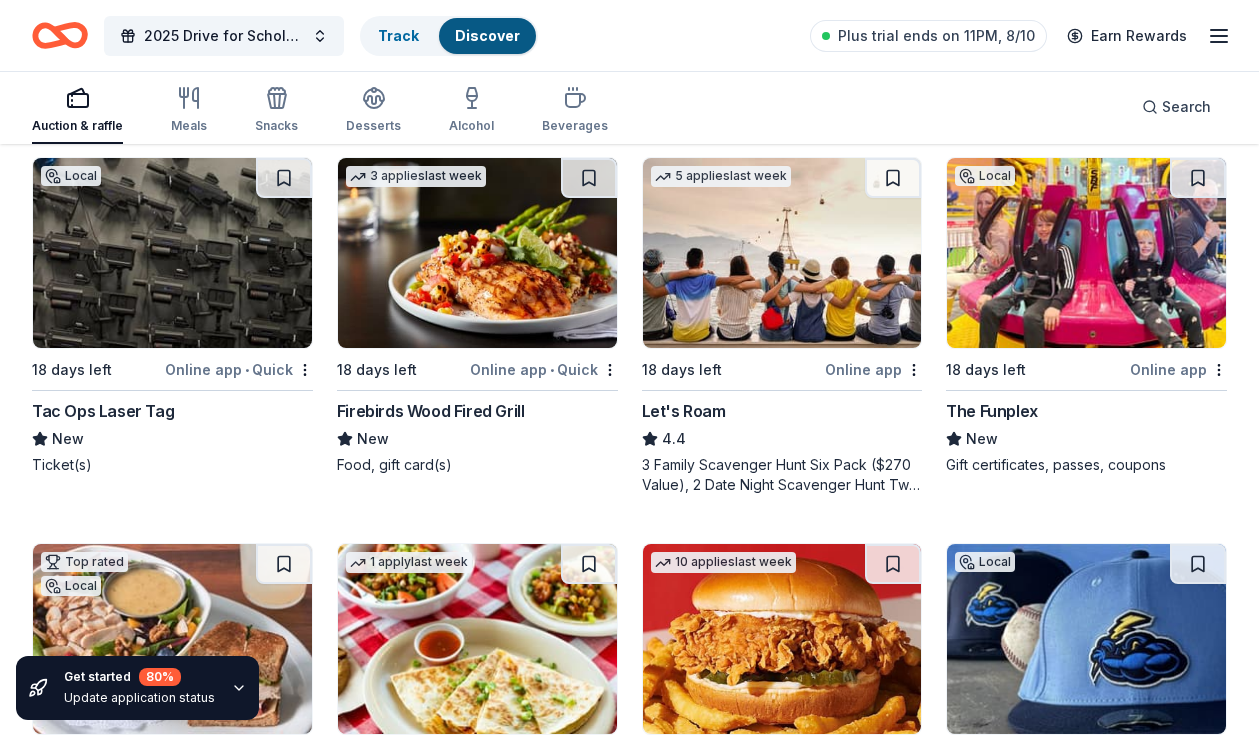 scroll, scrollTop: 668, scrollLeft: 0, axis: vertical 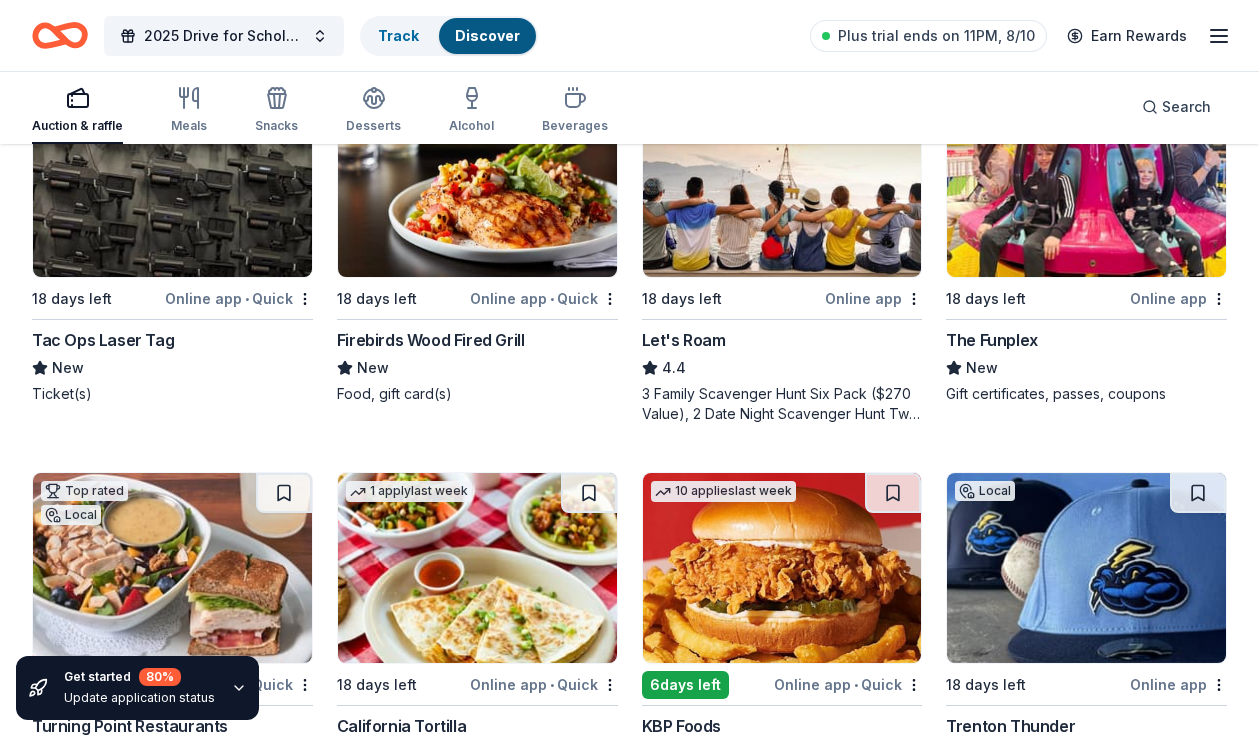 type 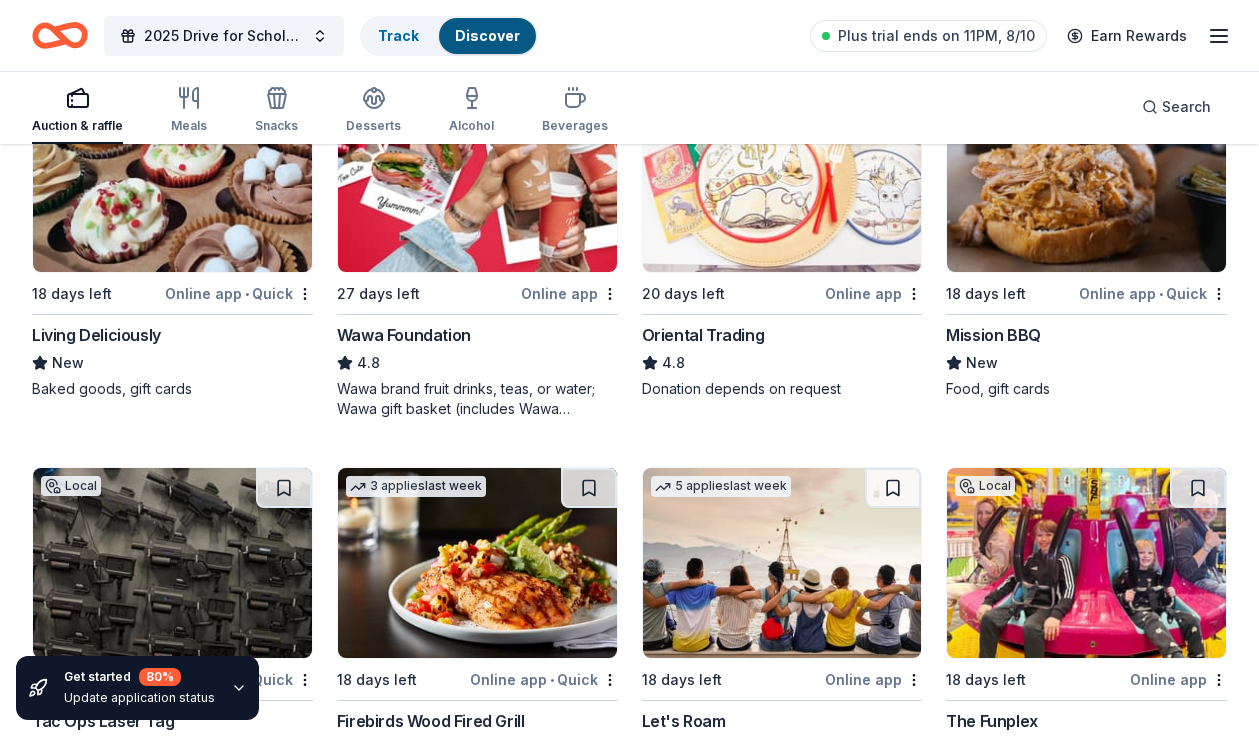 scroll, scrollTop: 0, scrollLeft: 0, axis: both 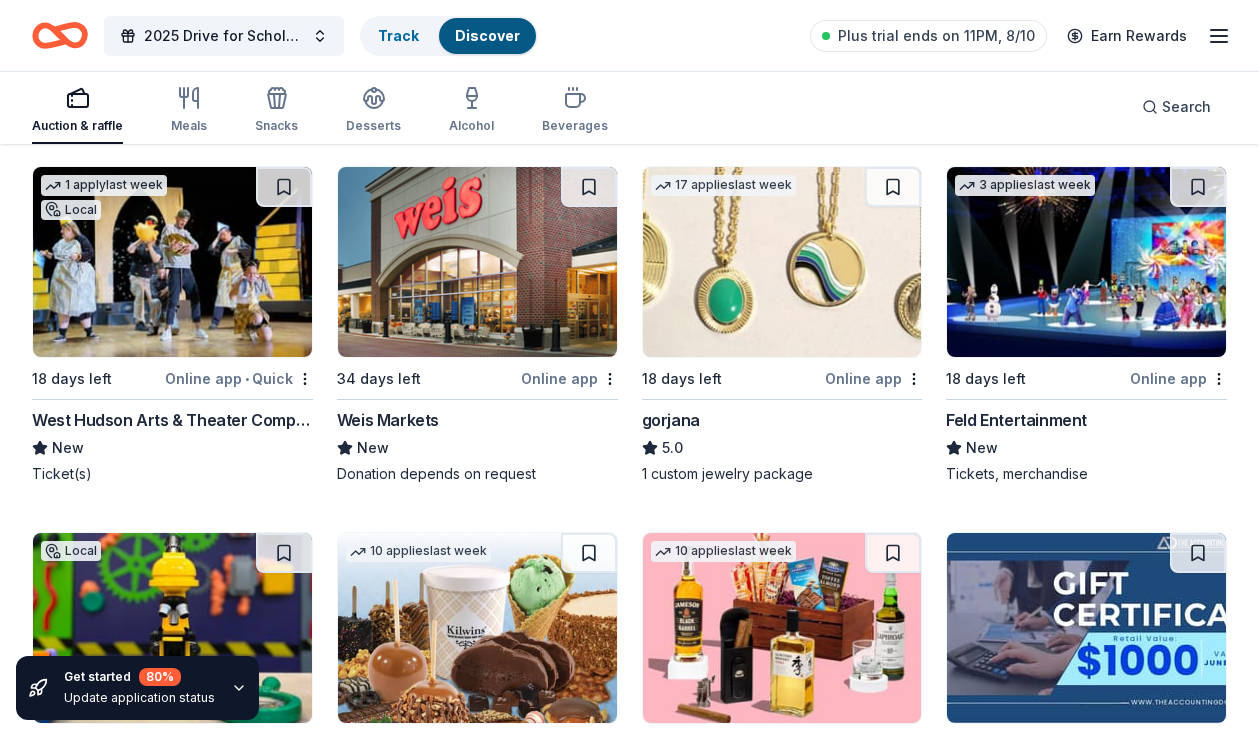click on "gorjana" at bounding box center (671, 420) 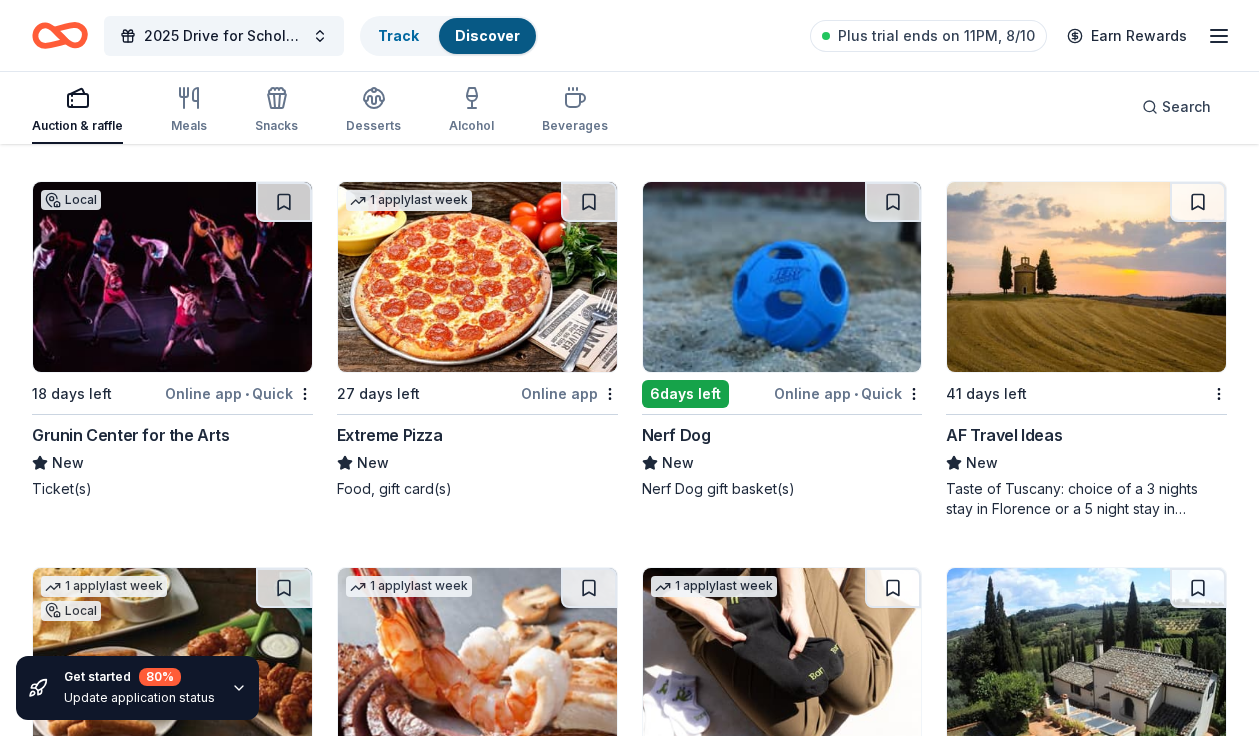 scroll, scrollTop: 4690, scrollLeft: 0, axis: vertical 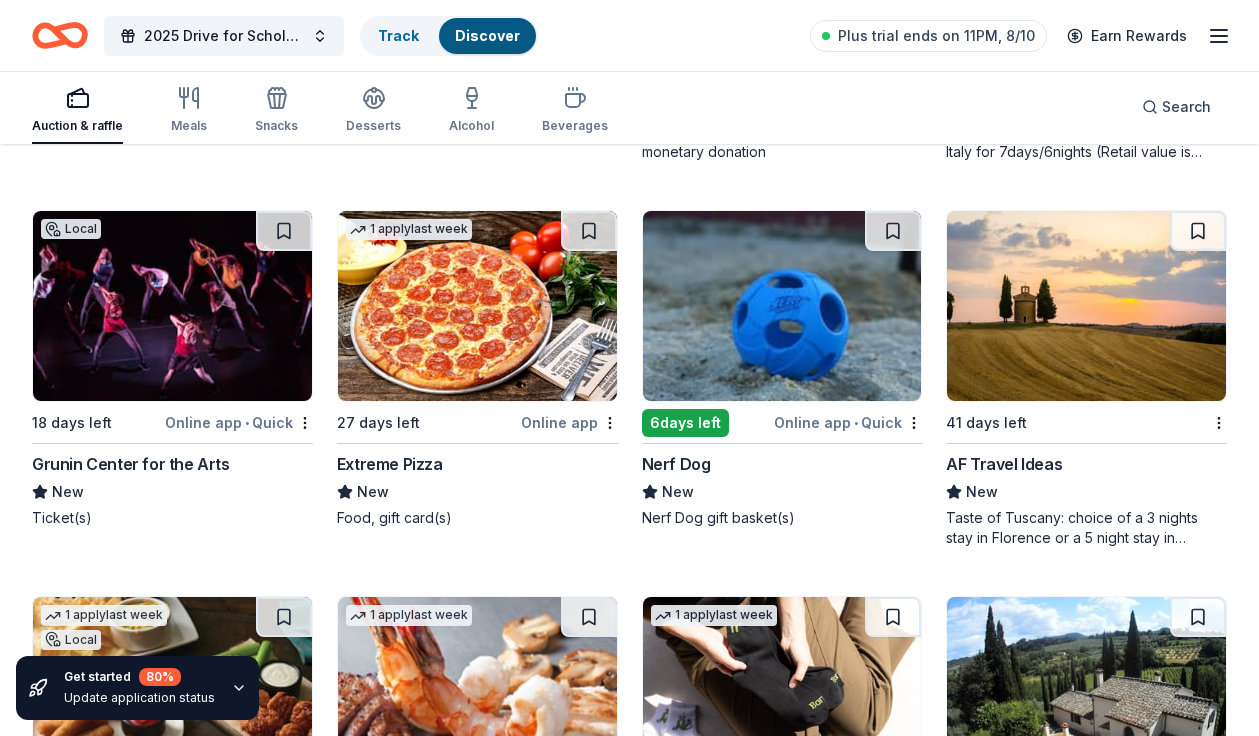 click at bounding box center (782, 306) 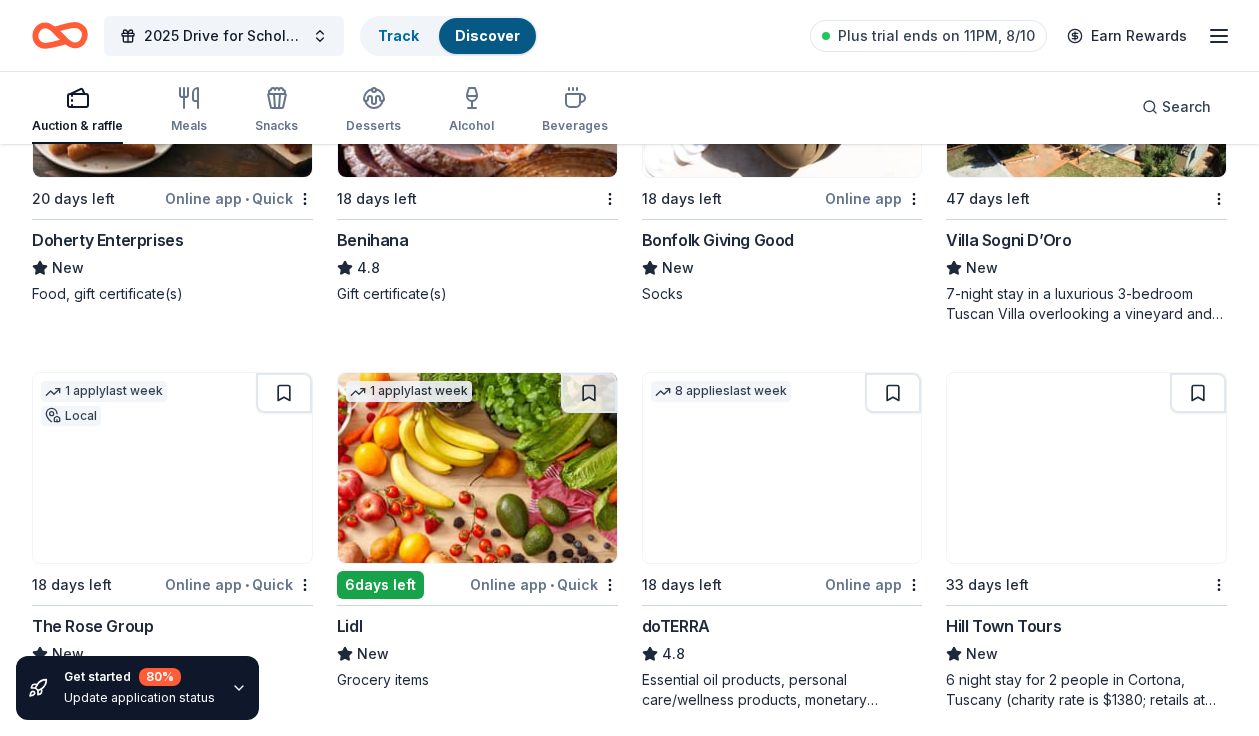 scroll, scrollTop: 5434, scrollLeft: 0, axis: vertical 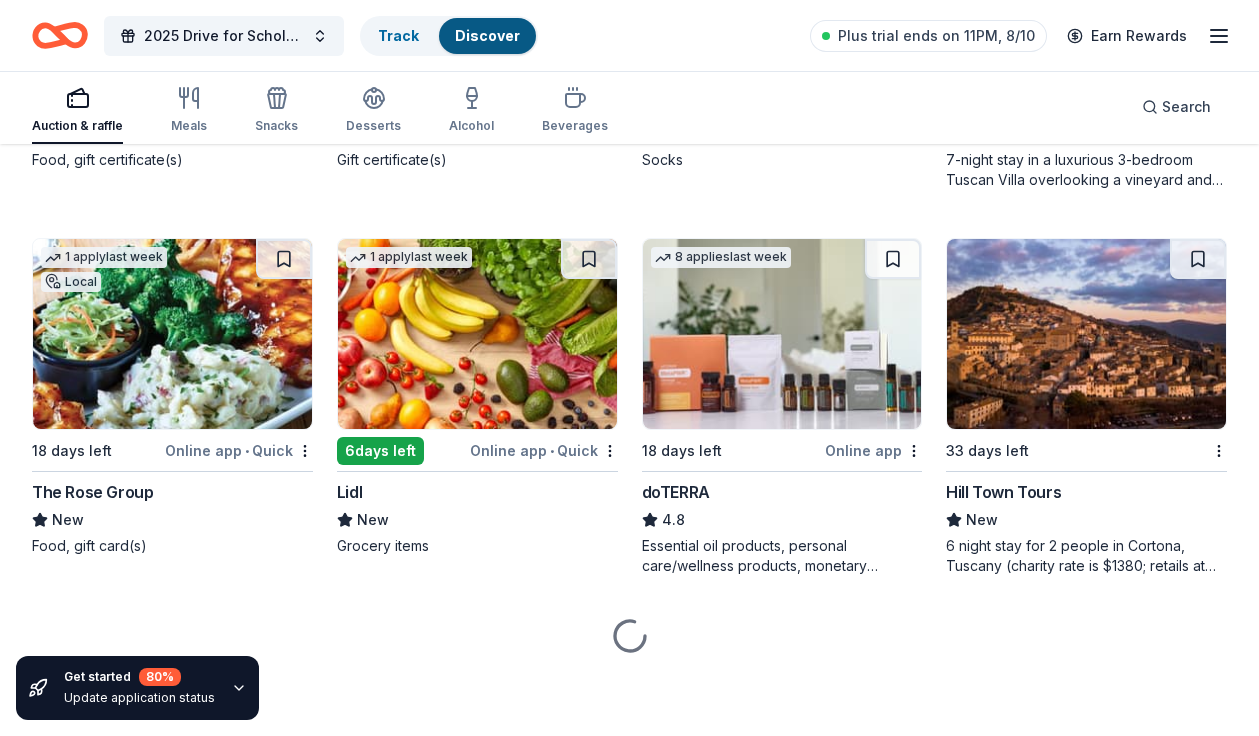 click on "6  days left" at bounding box center [380, 451] 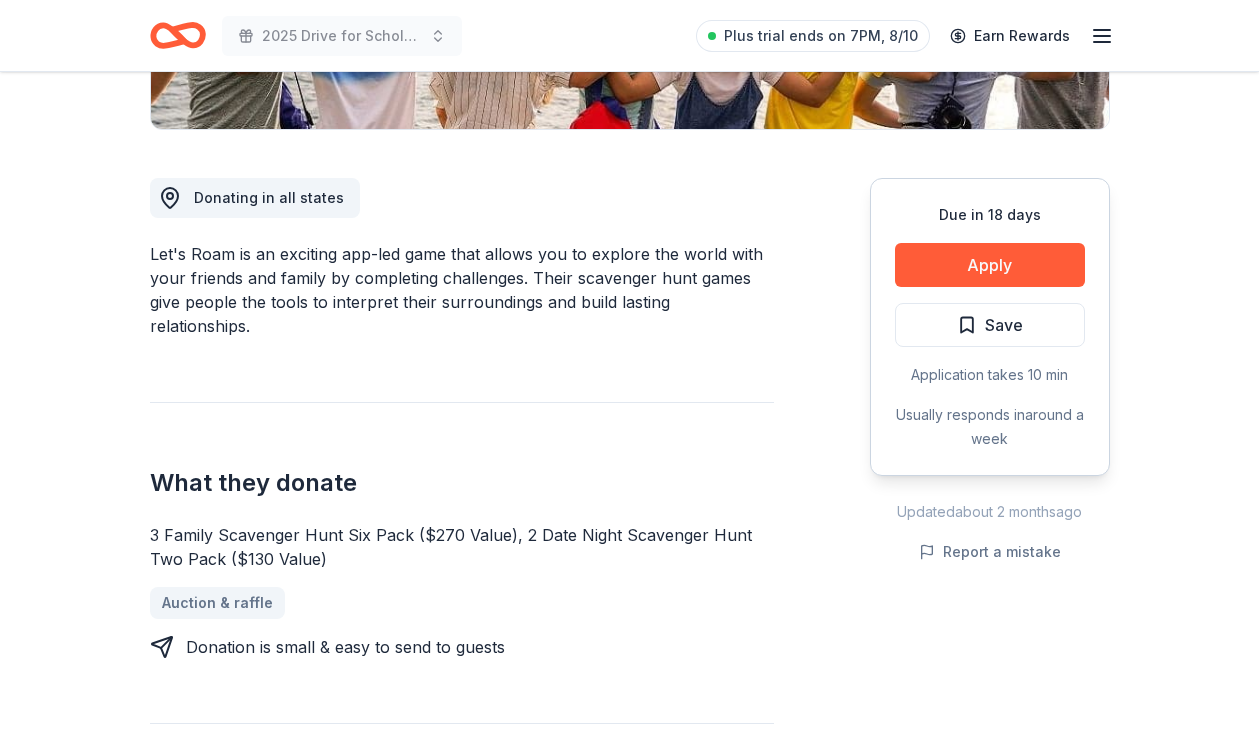 scroll, scrollTop: 479, scrollLeft: 0, axis: vertical 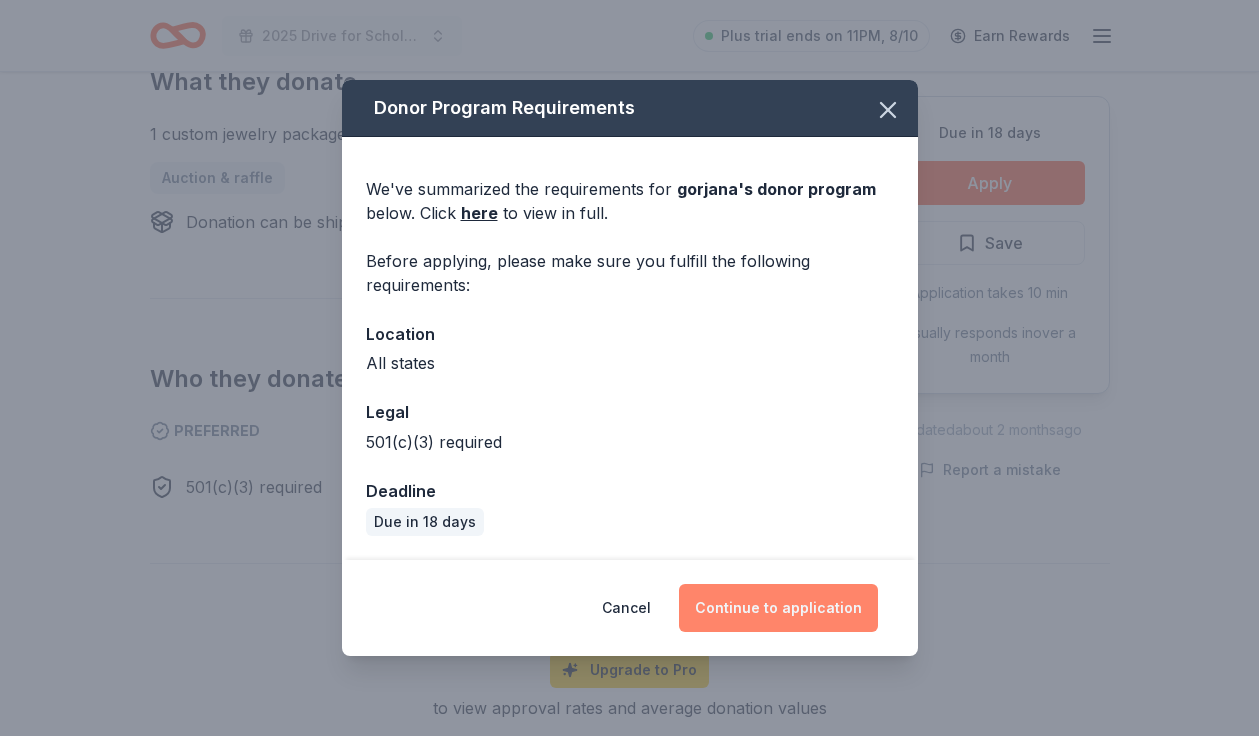 click on "Continue to application" at bounding box center (778, 608) 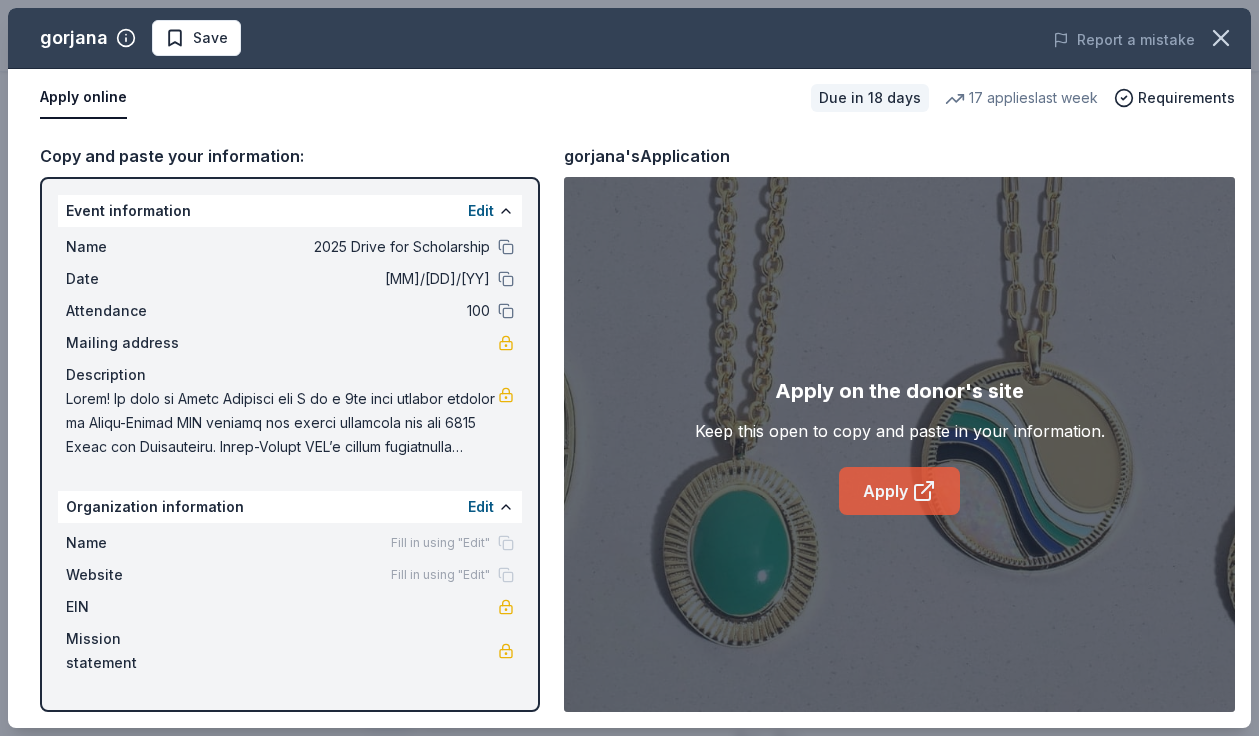 click on "Apply" at bounding box center [899, 491] 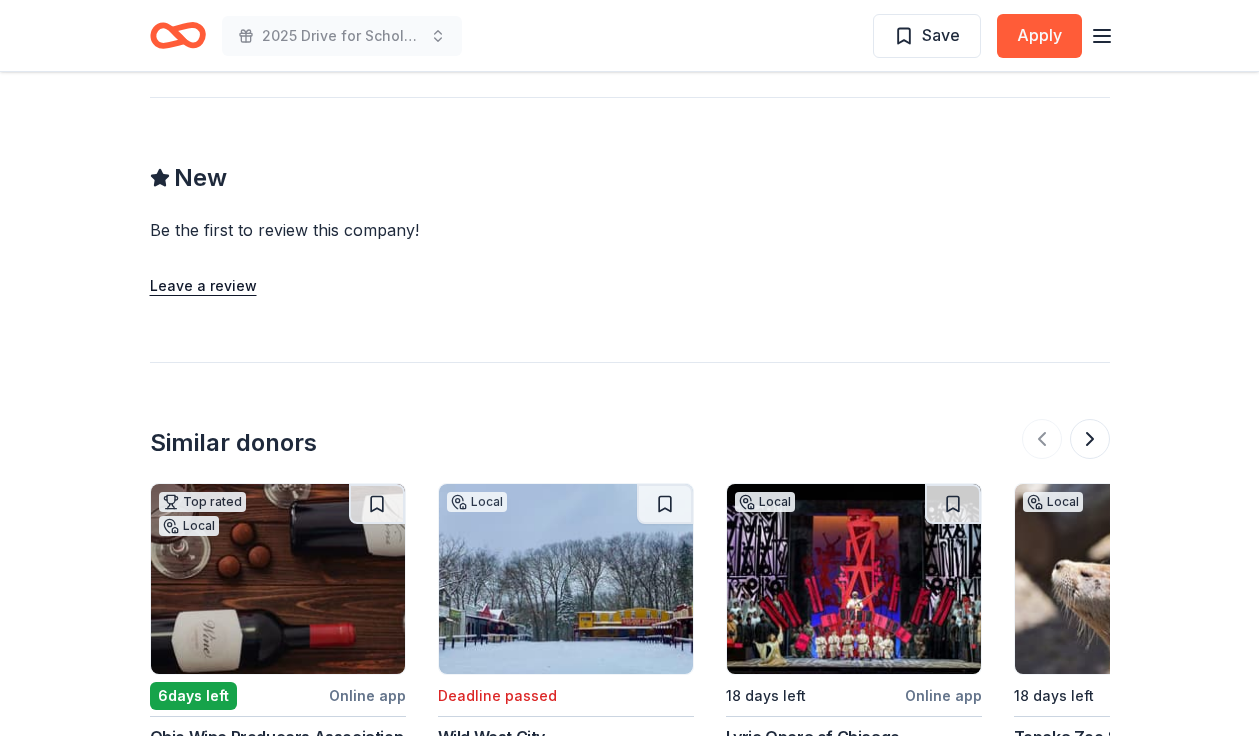 scroll, scrollTop: 1668, scrollLeft: 0, axis: vertical 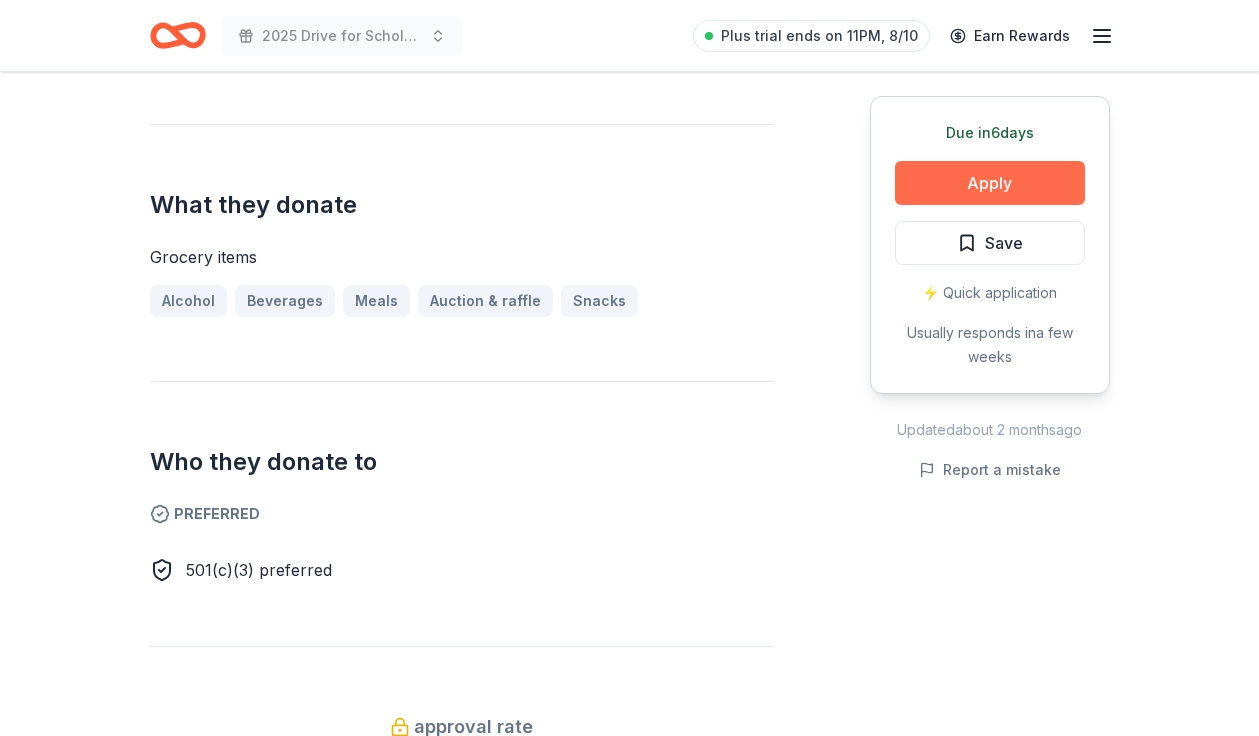 click on "Apply" at bounding box center [990, 183] 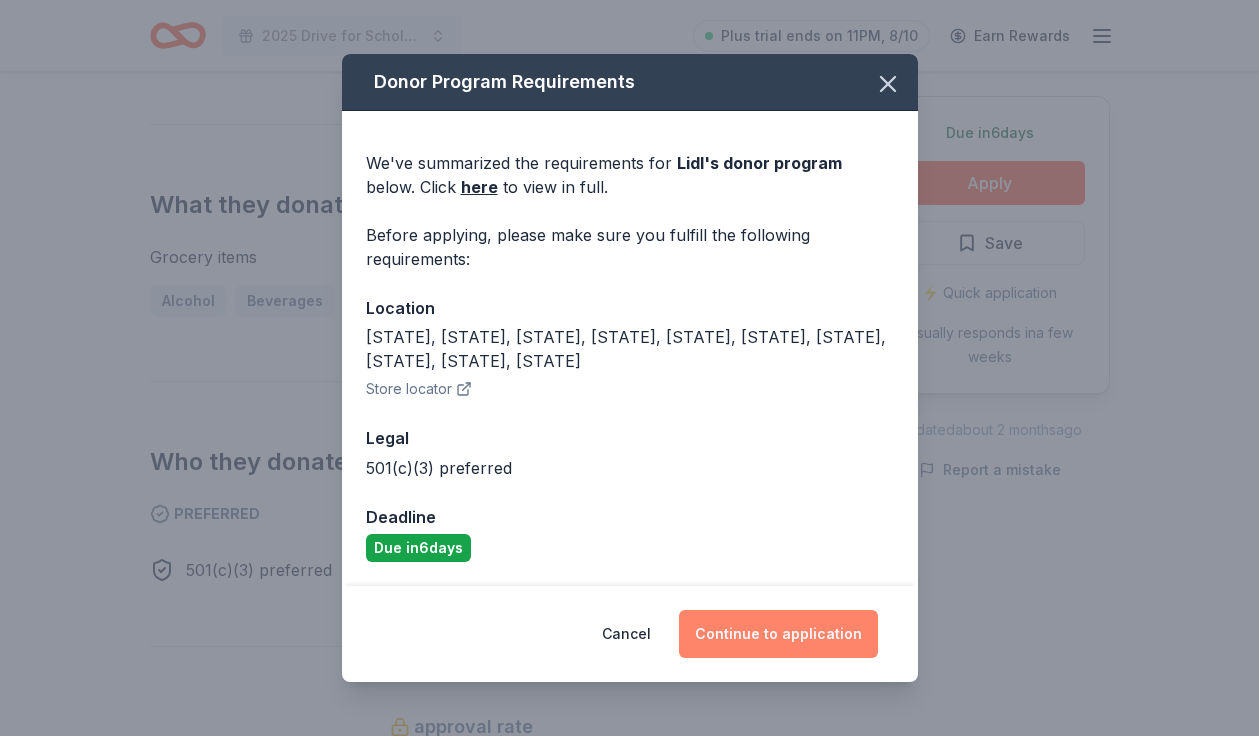 click on "Continue to application" at bounding box center [778, 634] 